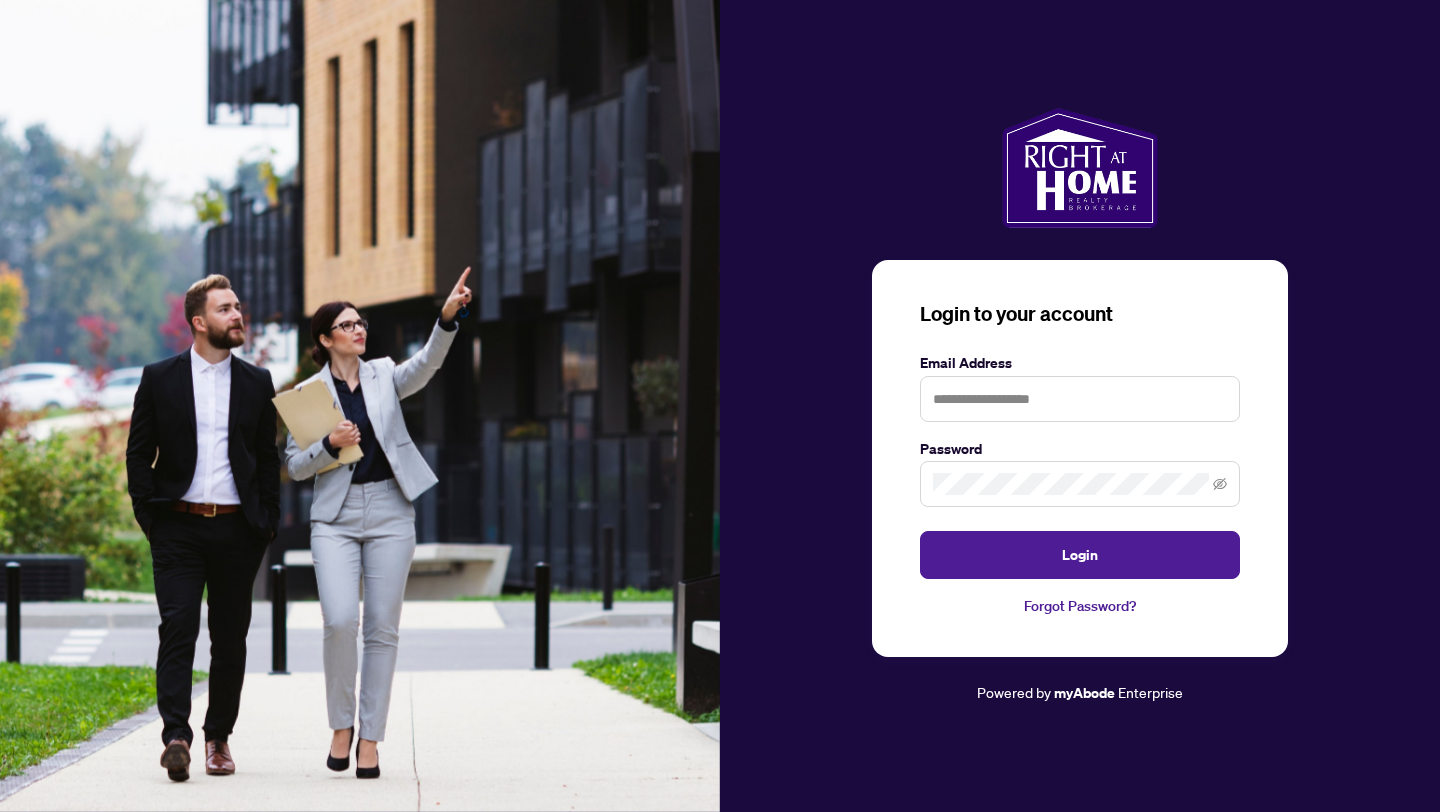 scroll, scrollTop: 0, scrollLeft: 0, axis: both 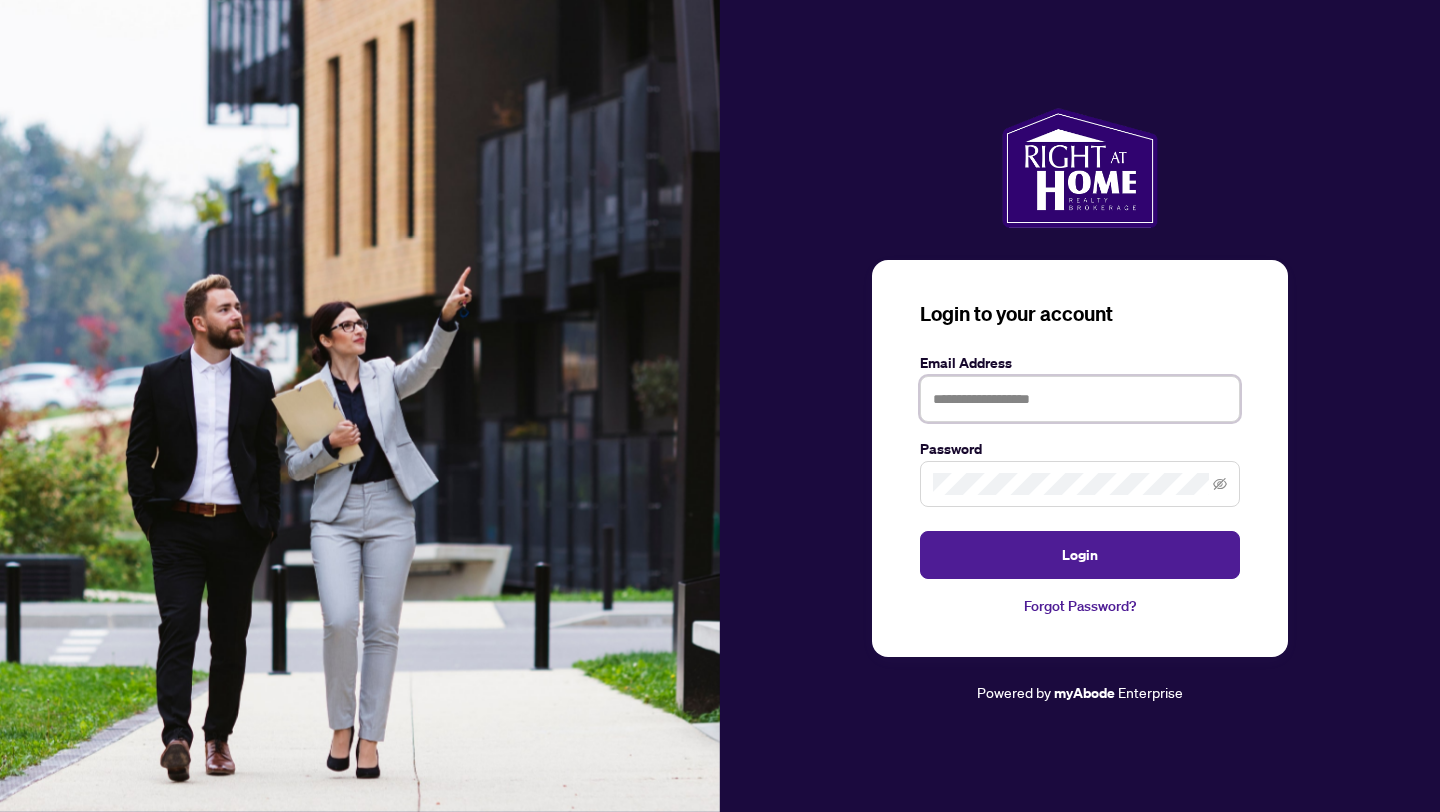 click at bounding box center (1080, 399) 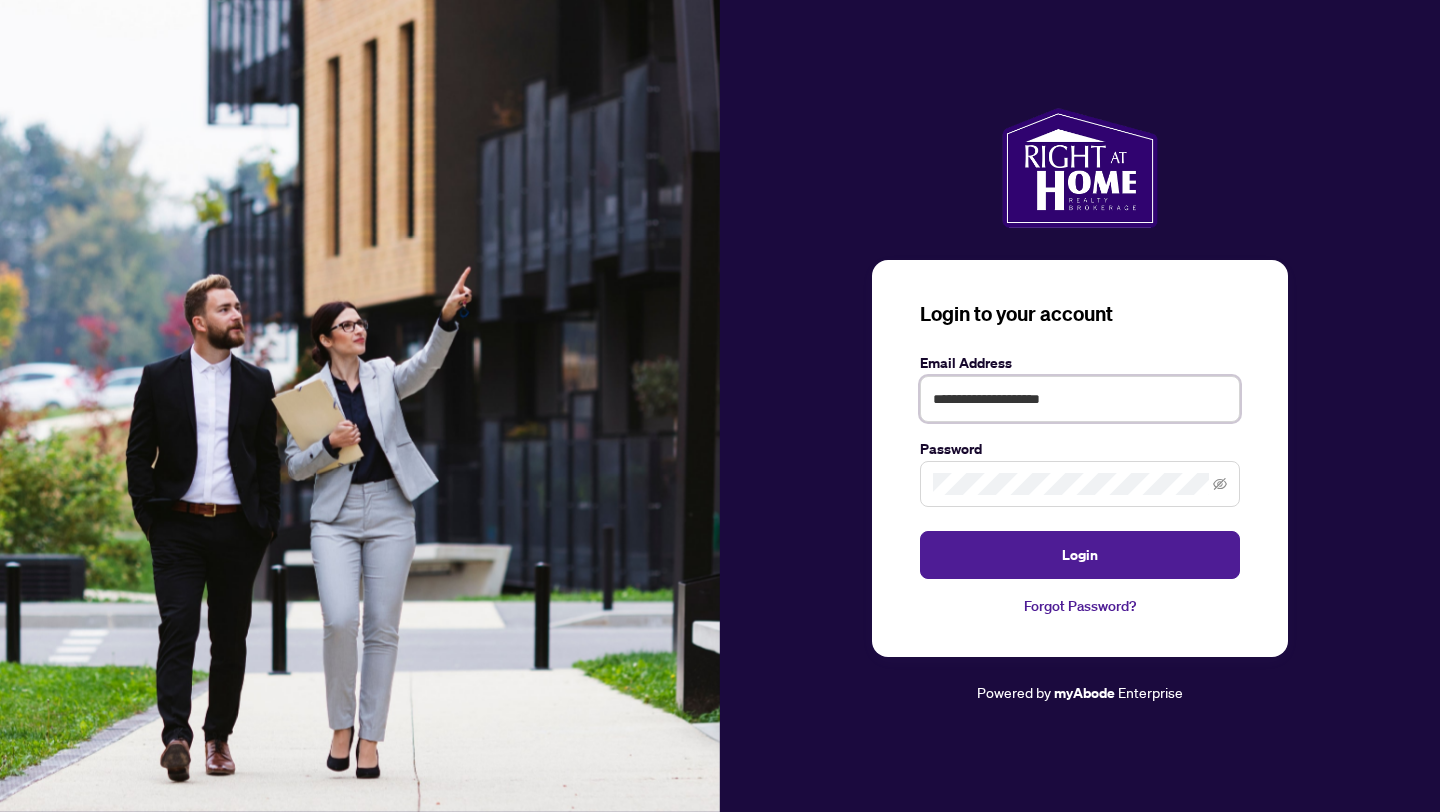 type on "**********" 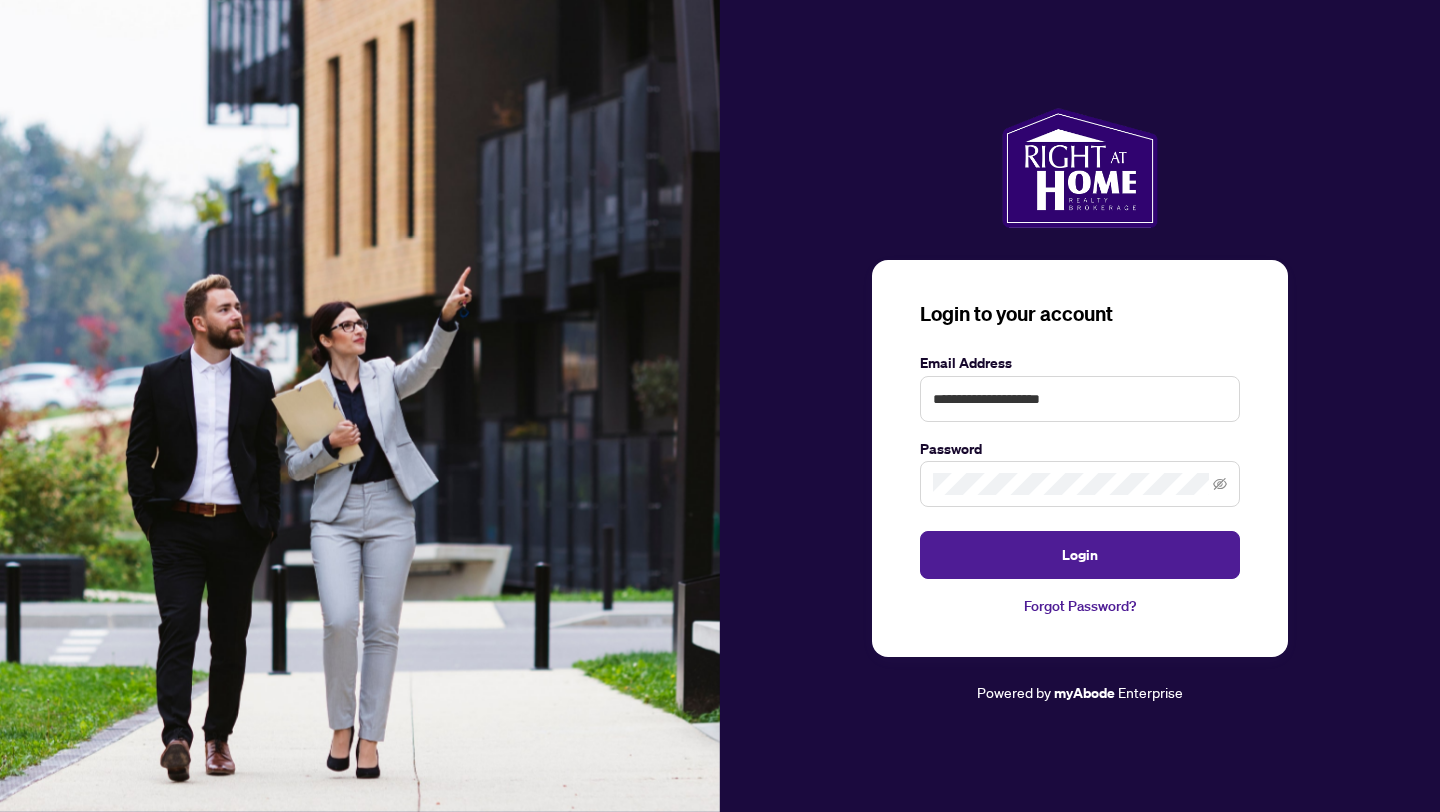 click on "Forgot Password?" at bounding box center [1080, 606] 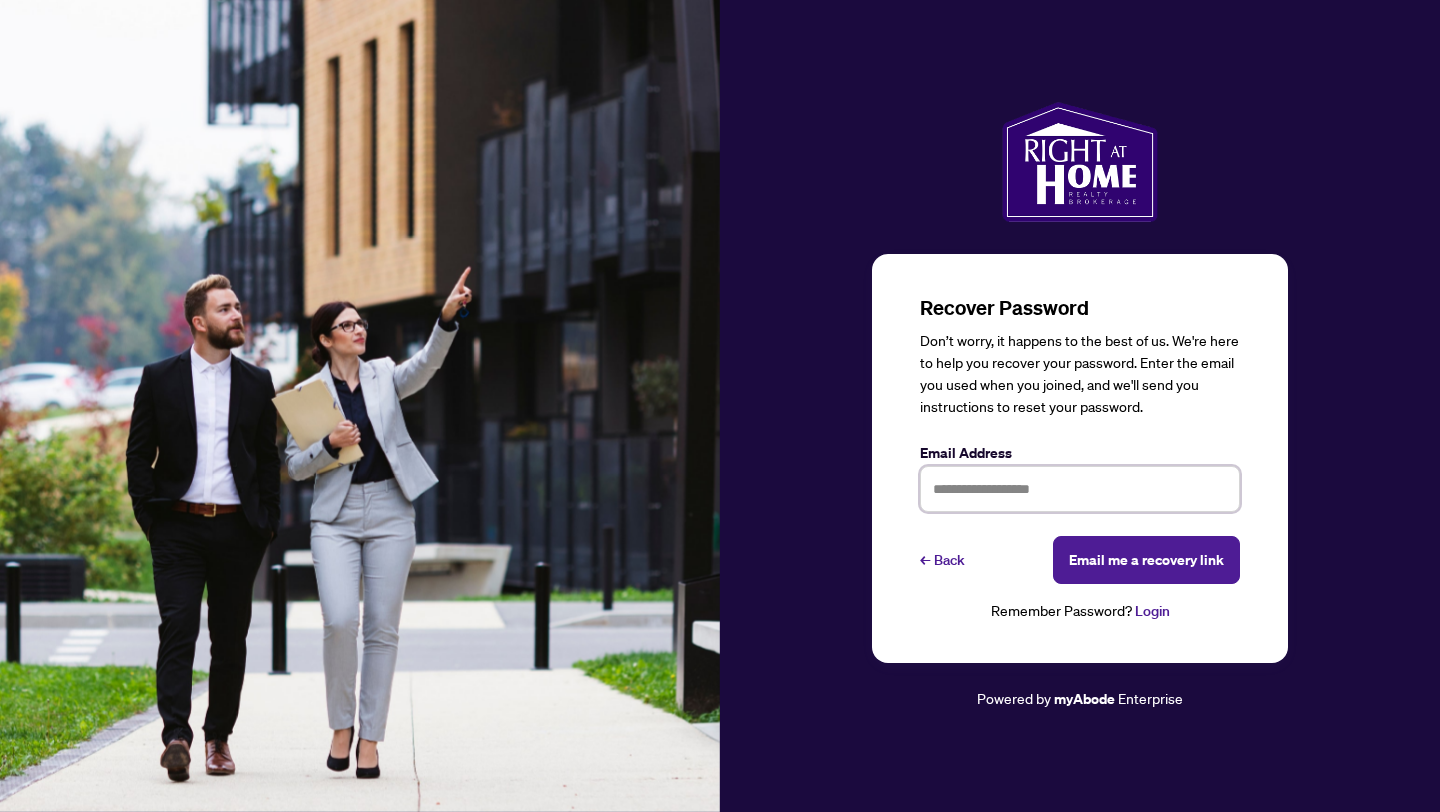 click at bounding box center (1080, 489) 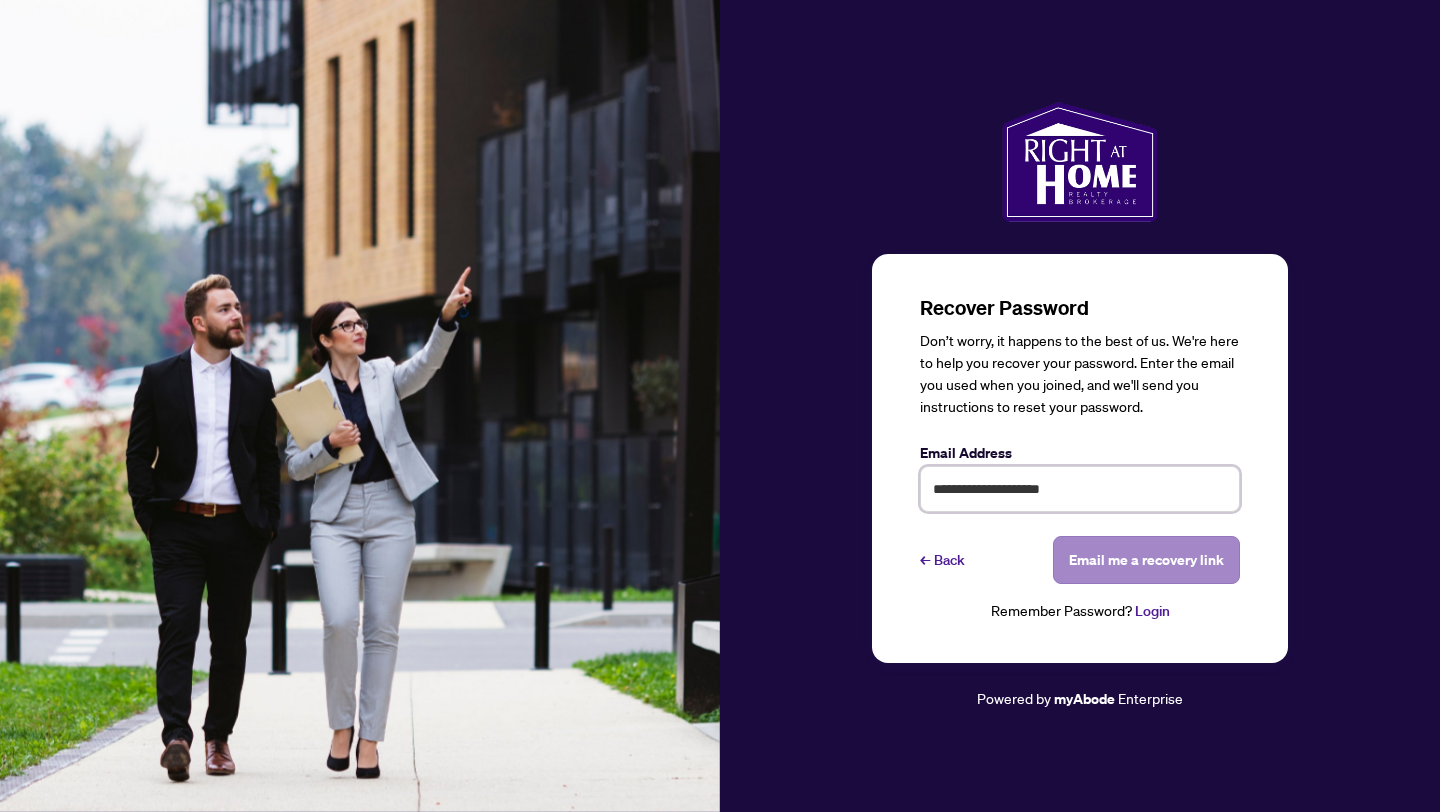 type on "**********" 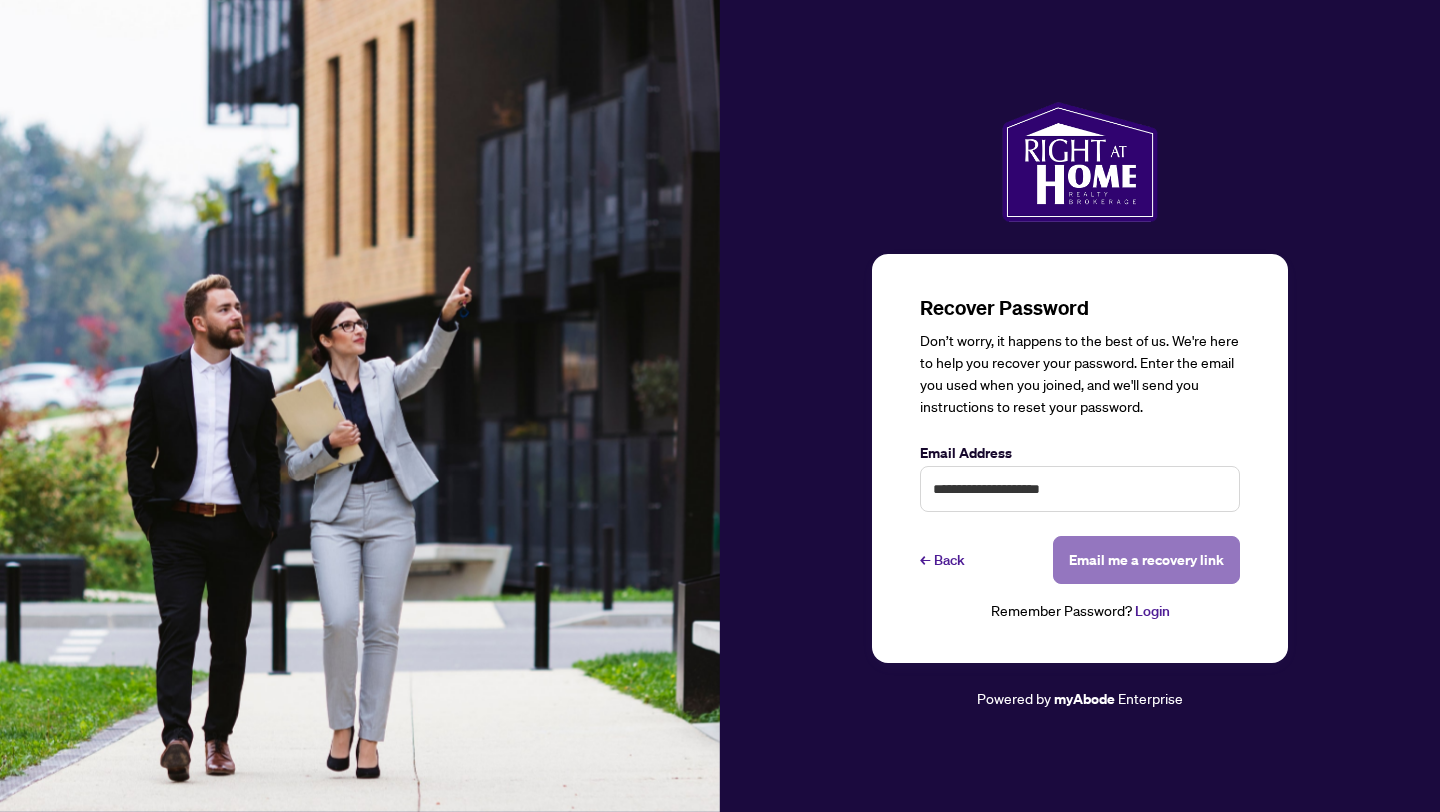 click on "Email me a recovery link" at bounding box center (1146, 560) 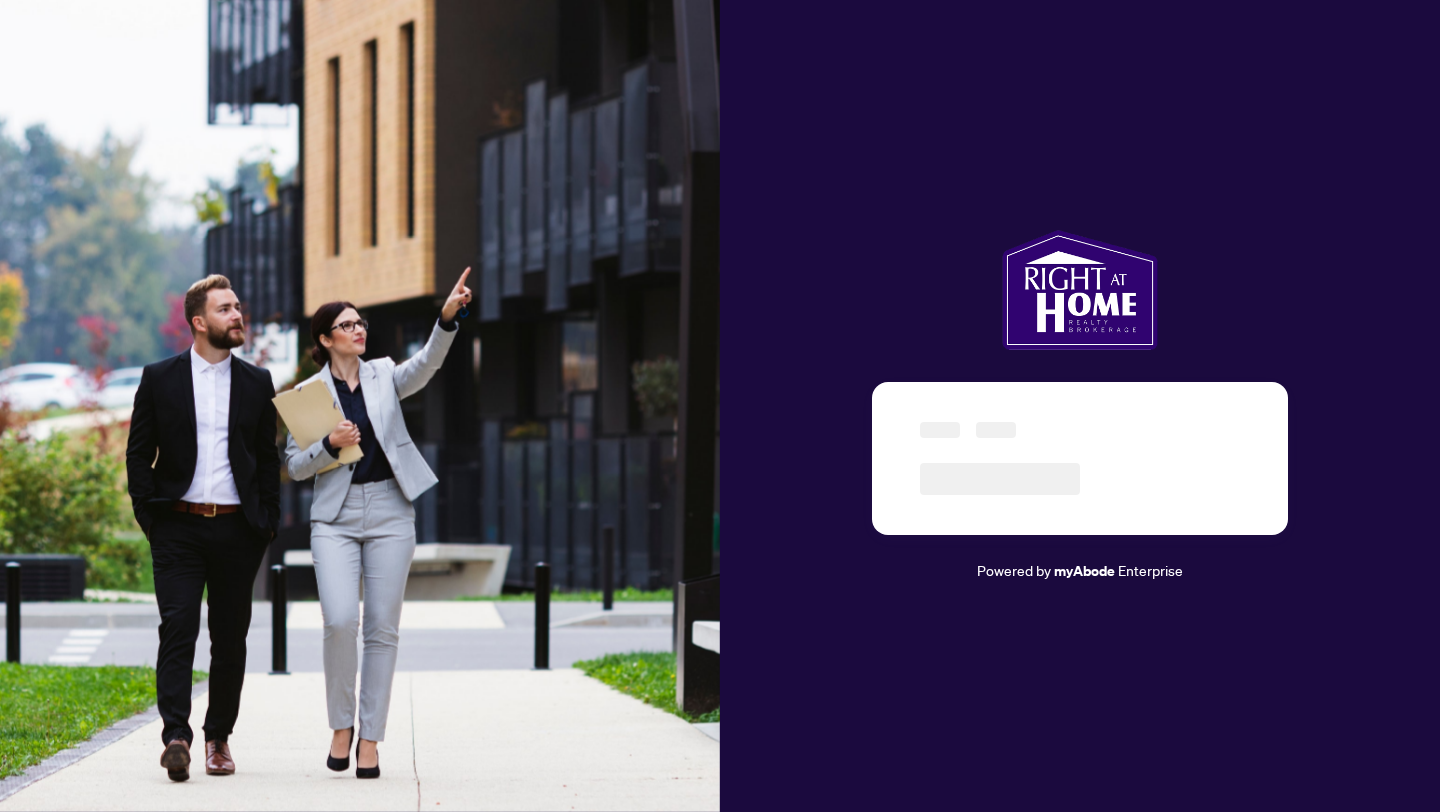 scroll, scrollTop: 0, scrollLeft: 0, axis: both 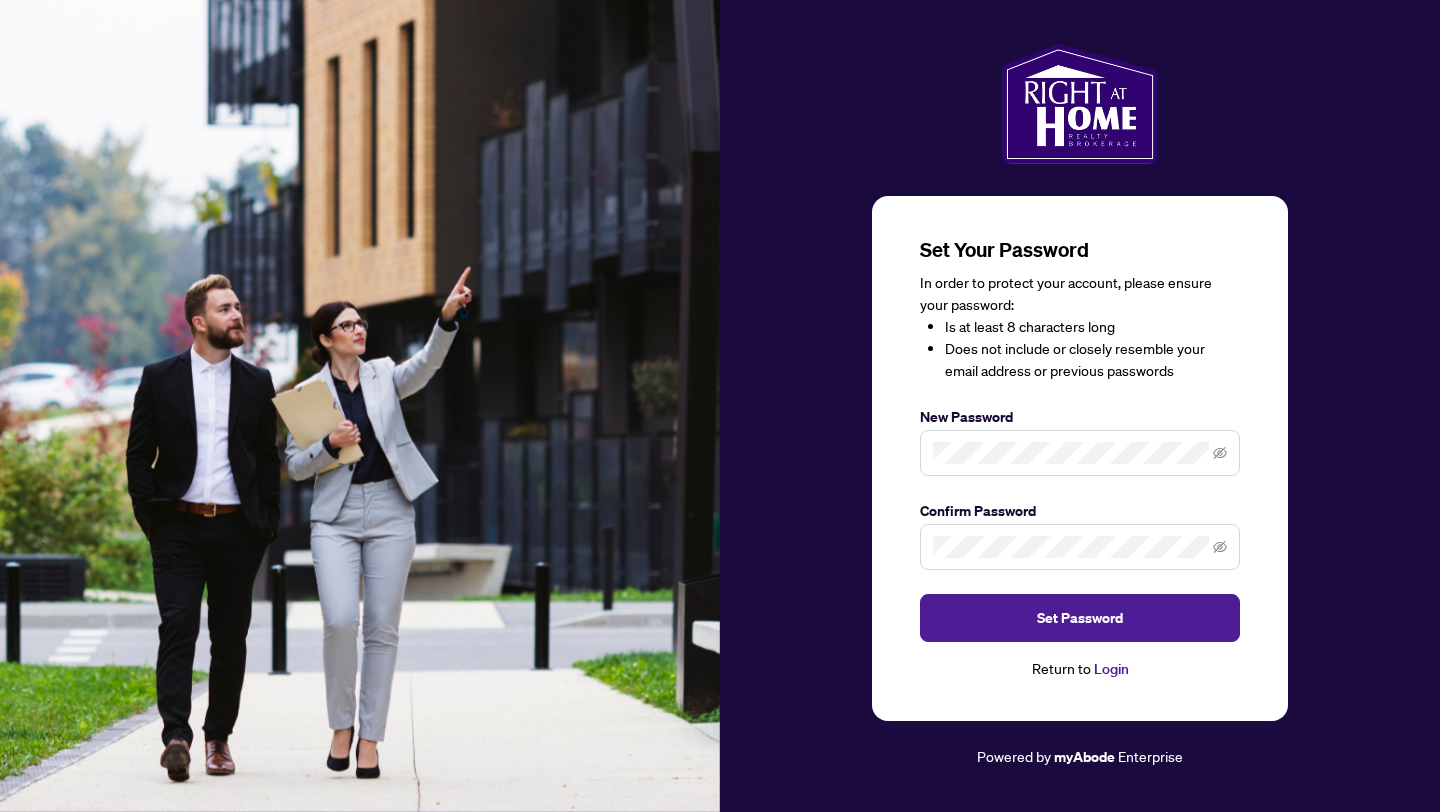 click at bounding box center [1080, 453] 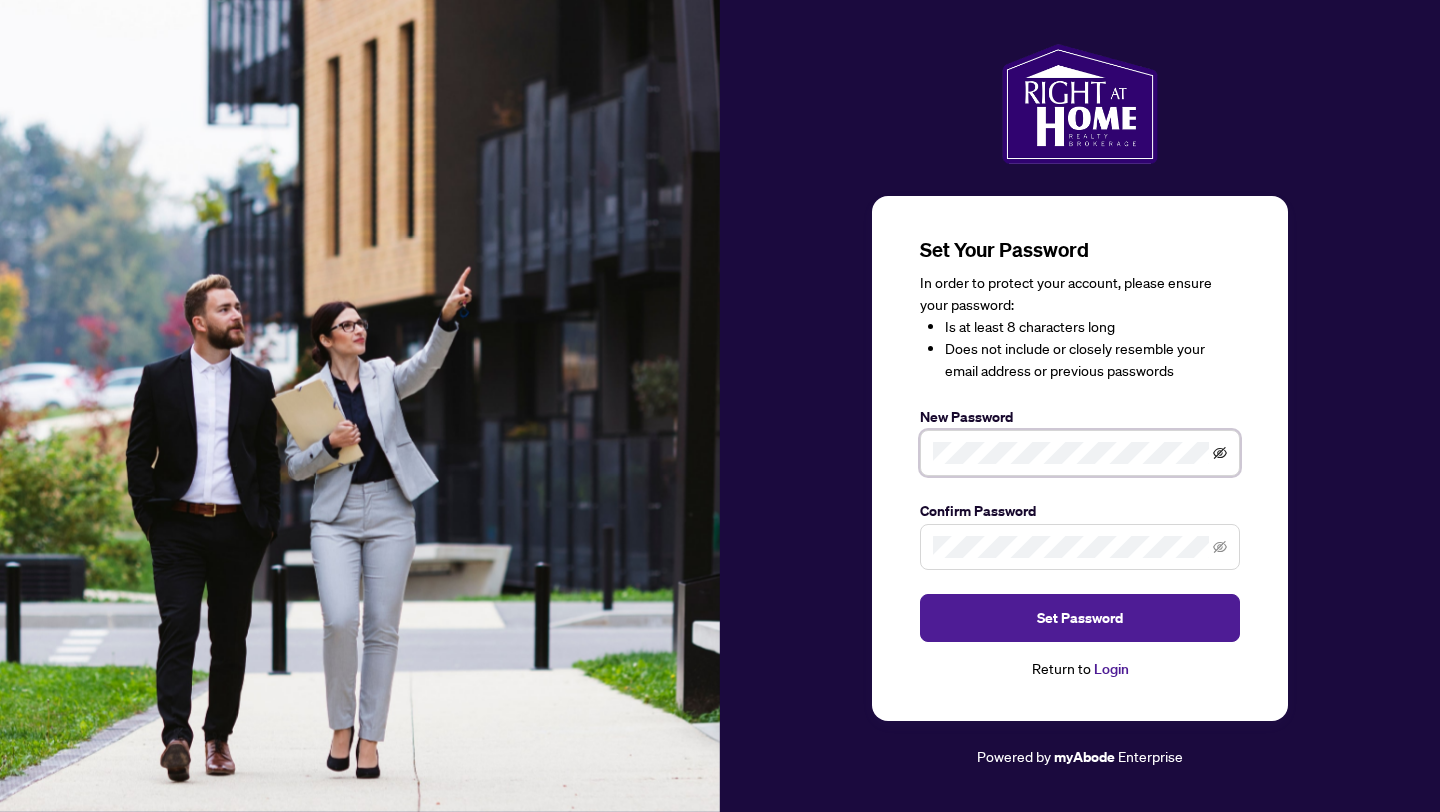 click 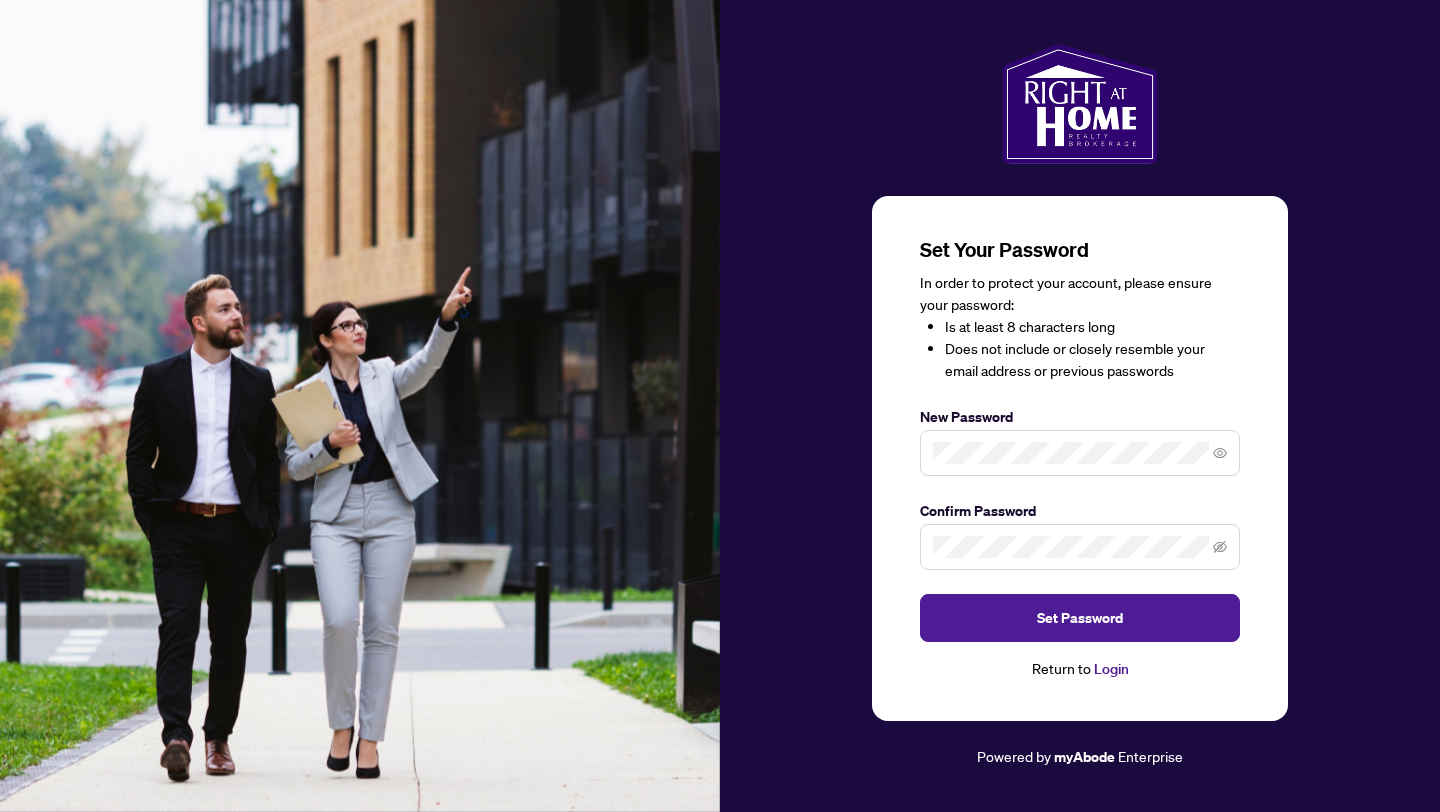 click at bounding box center [1080, 547] 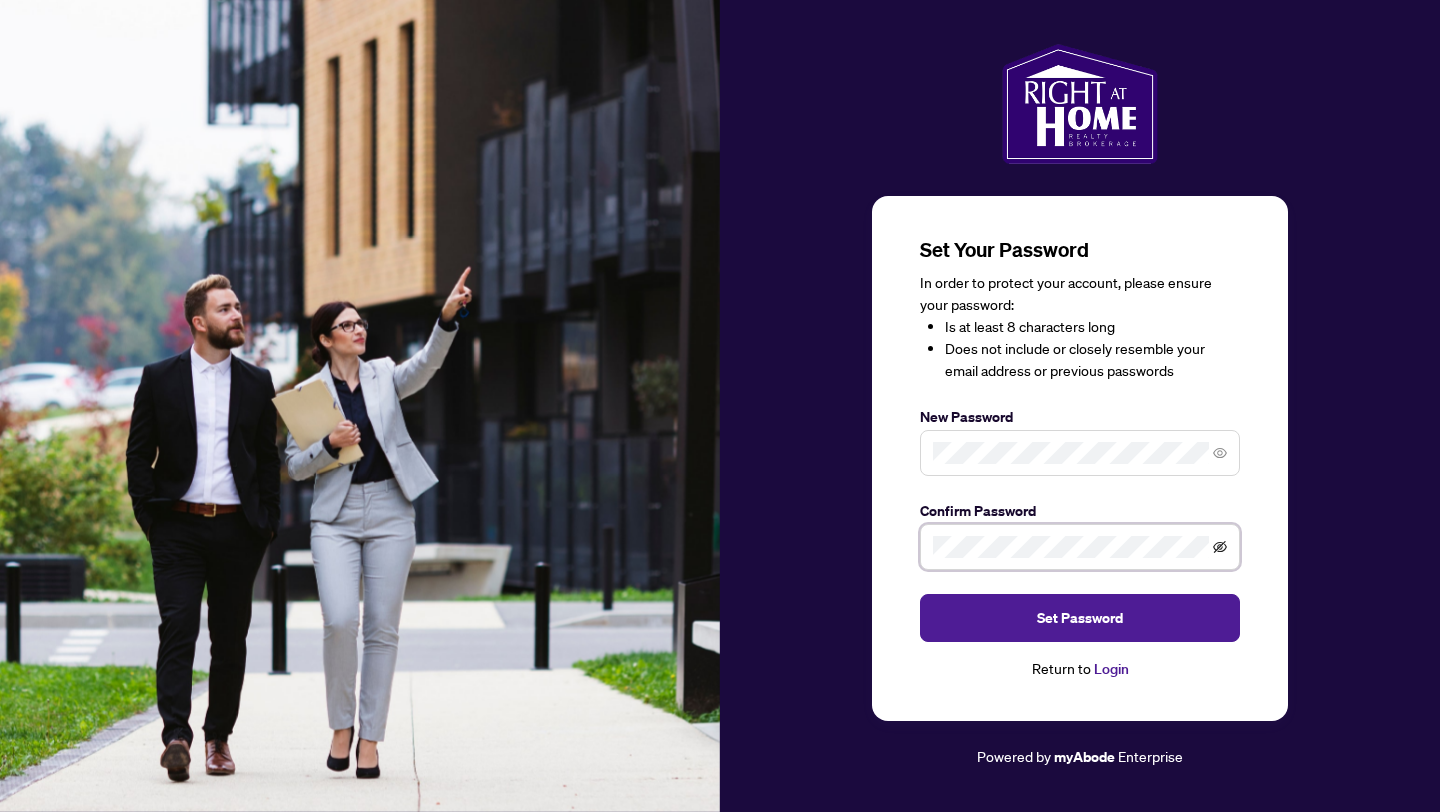 click 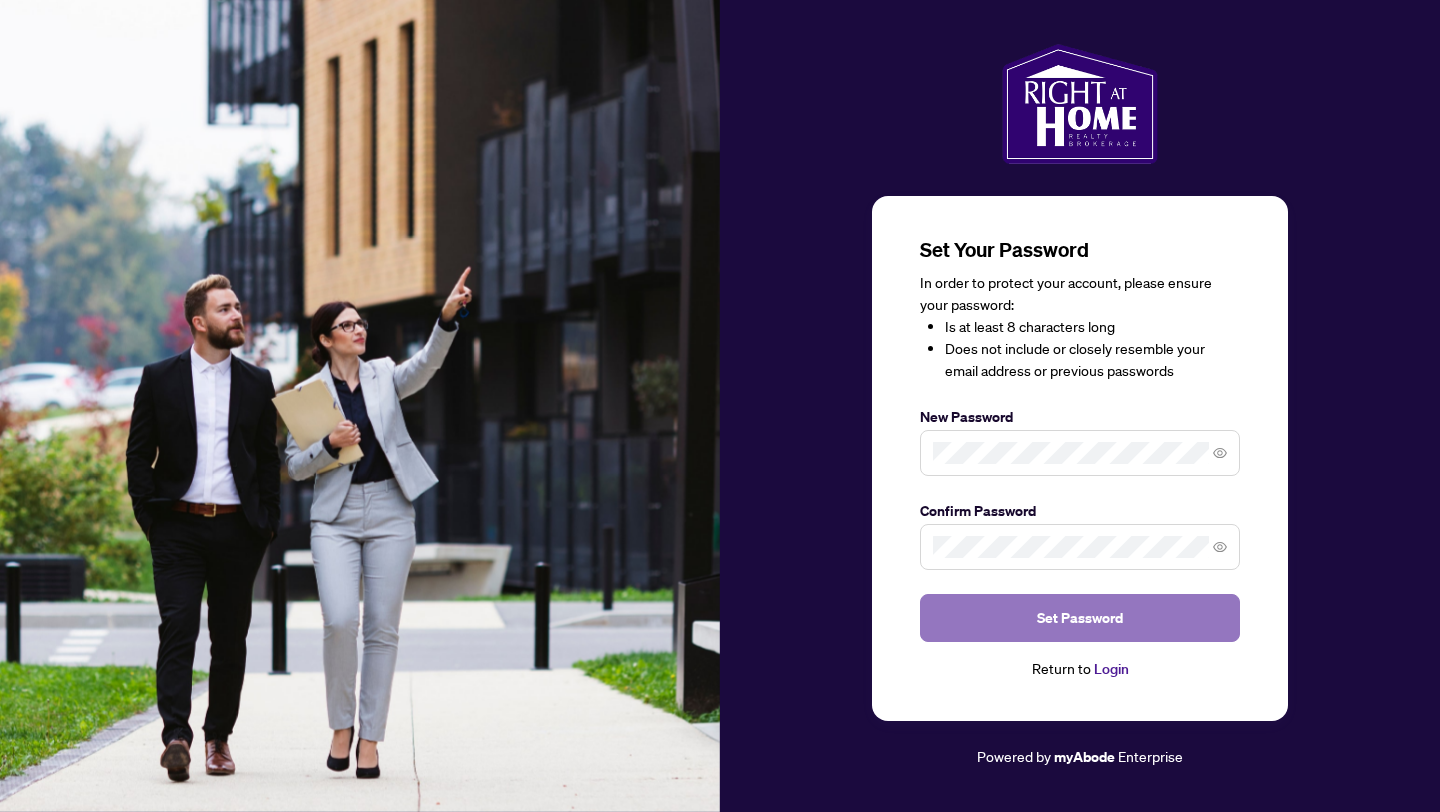 click on "Set Password" at bounding box center (1080, 618) 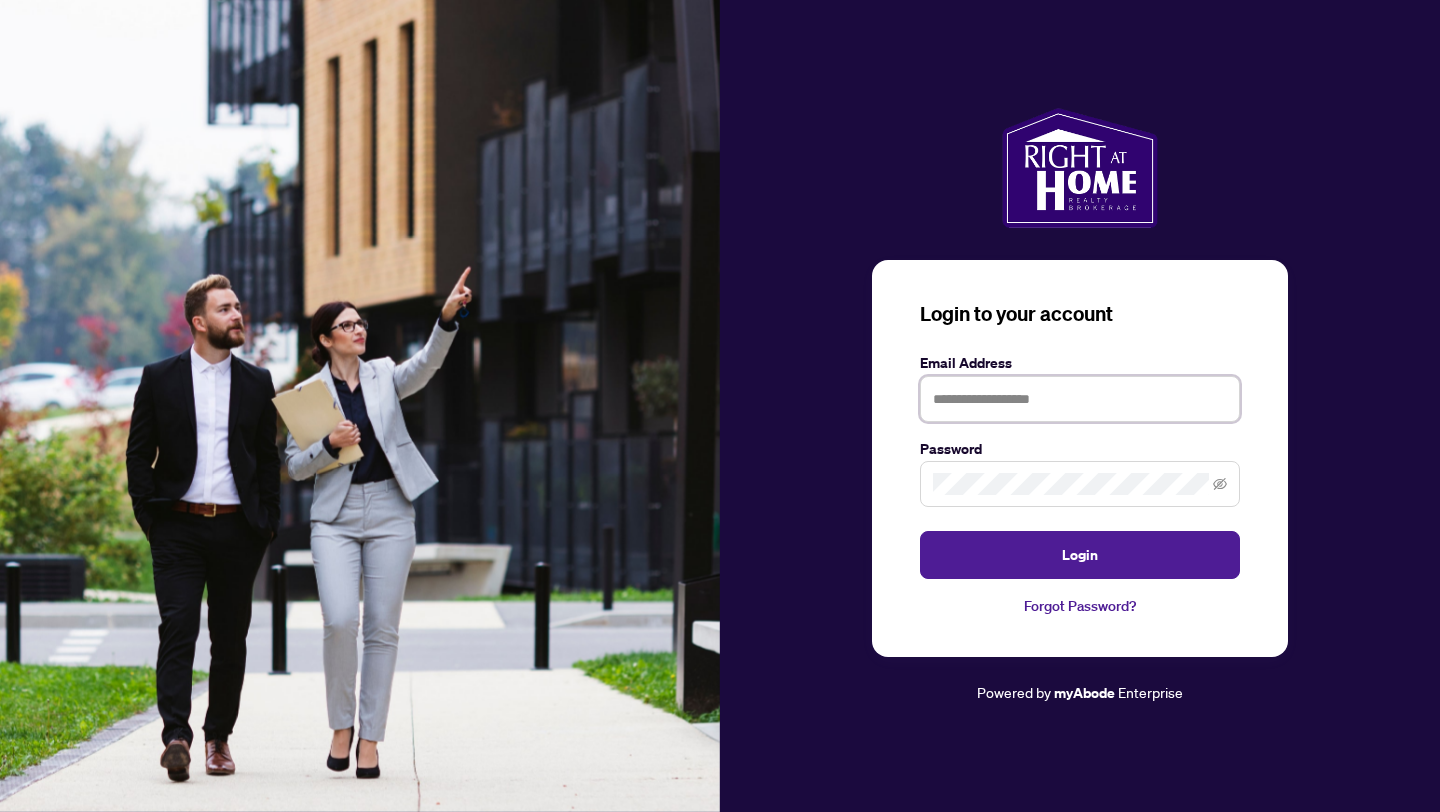 click at bounding box center [1080, 399] 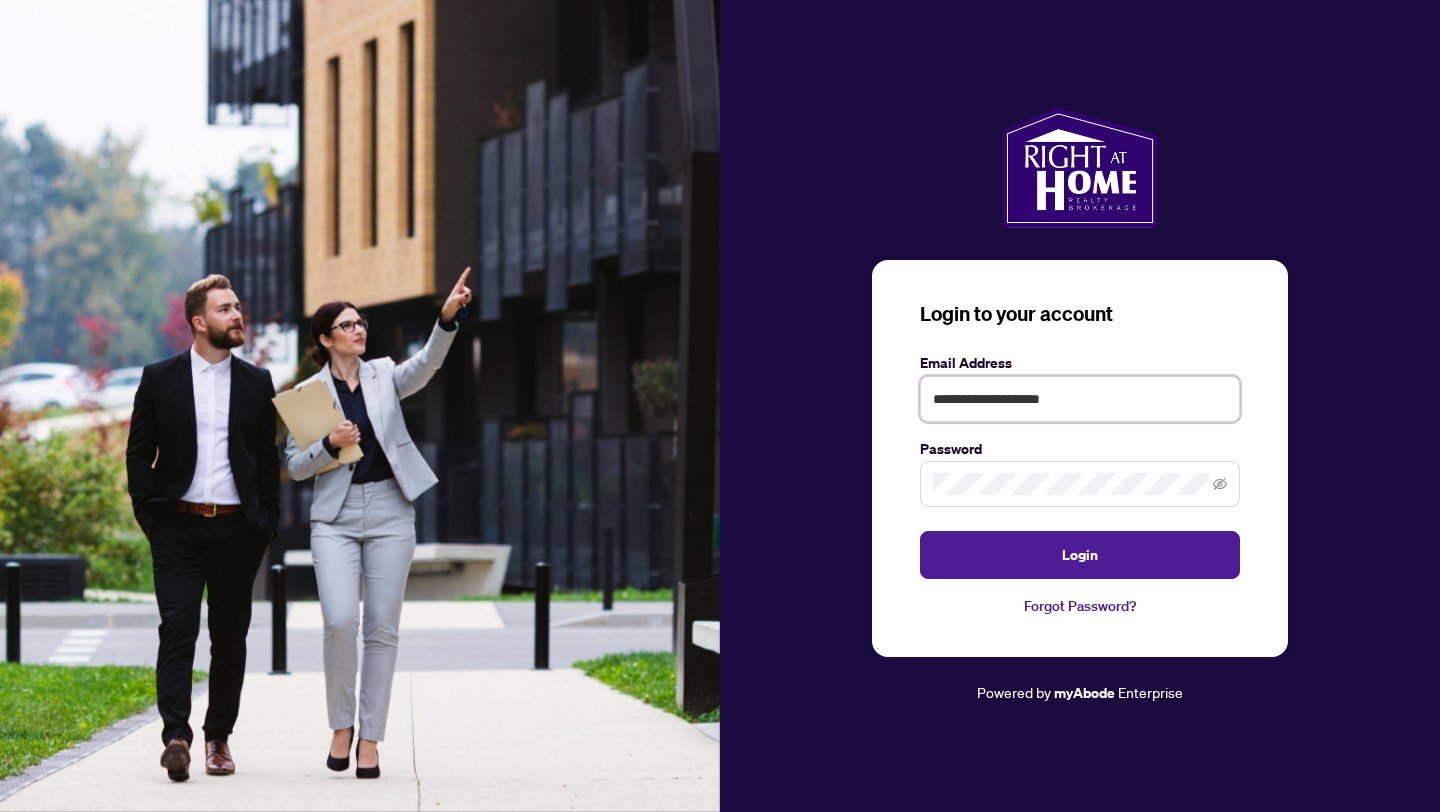 type on "**********" 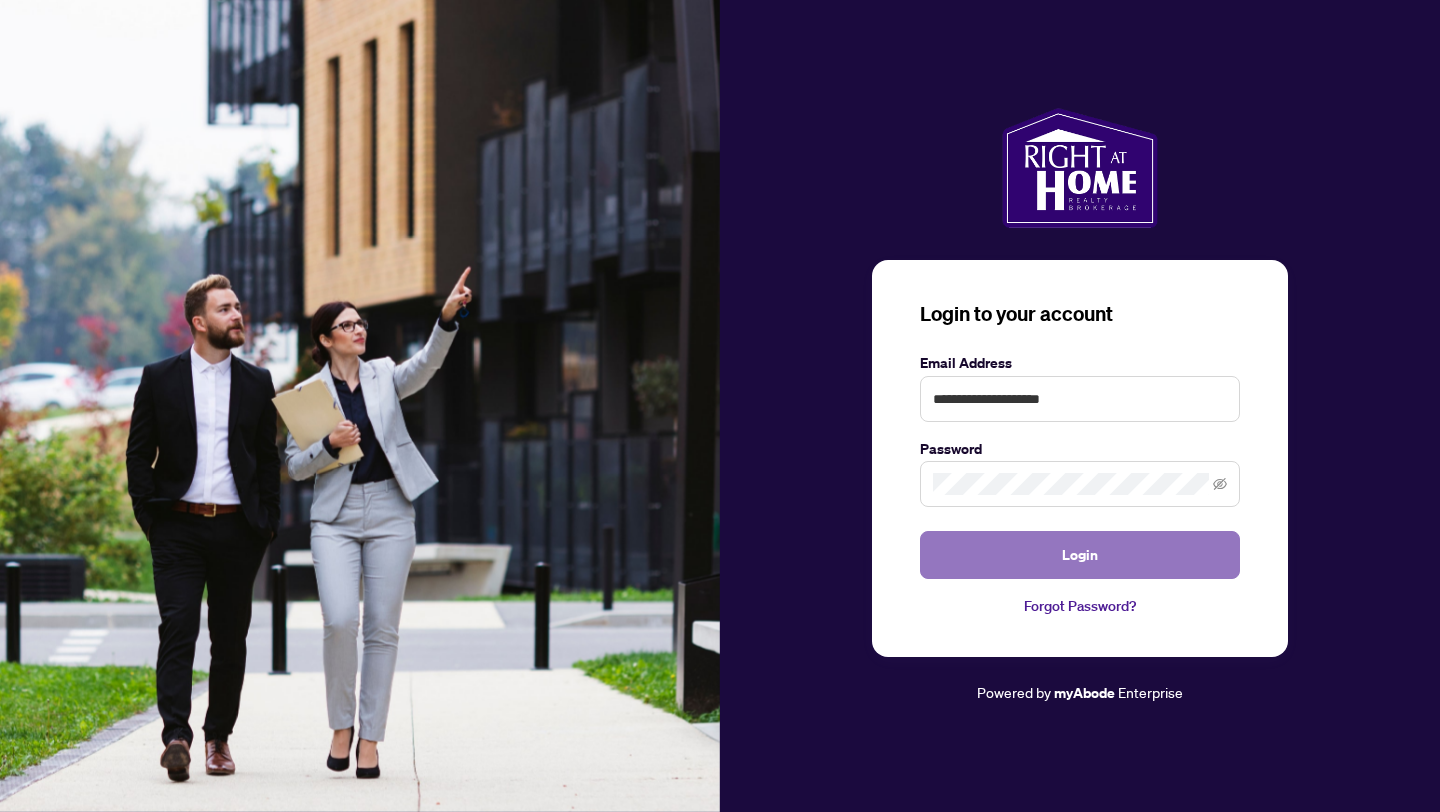 click on "Login" at bounding box center [1080, 555] 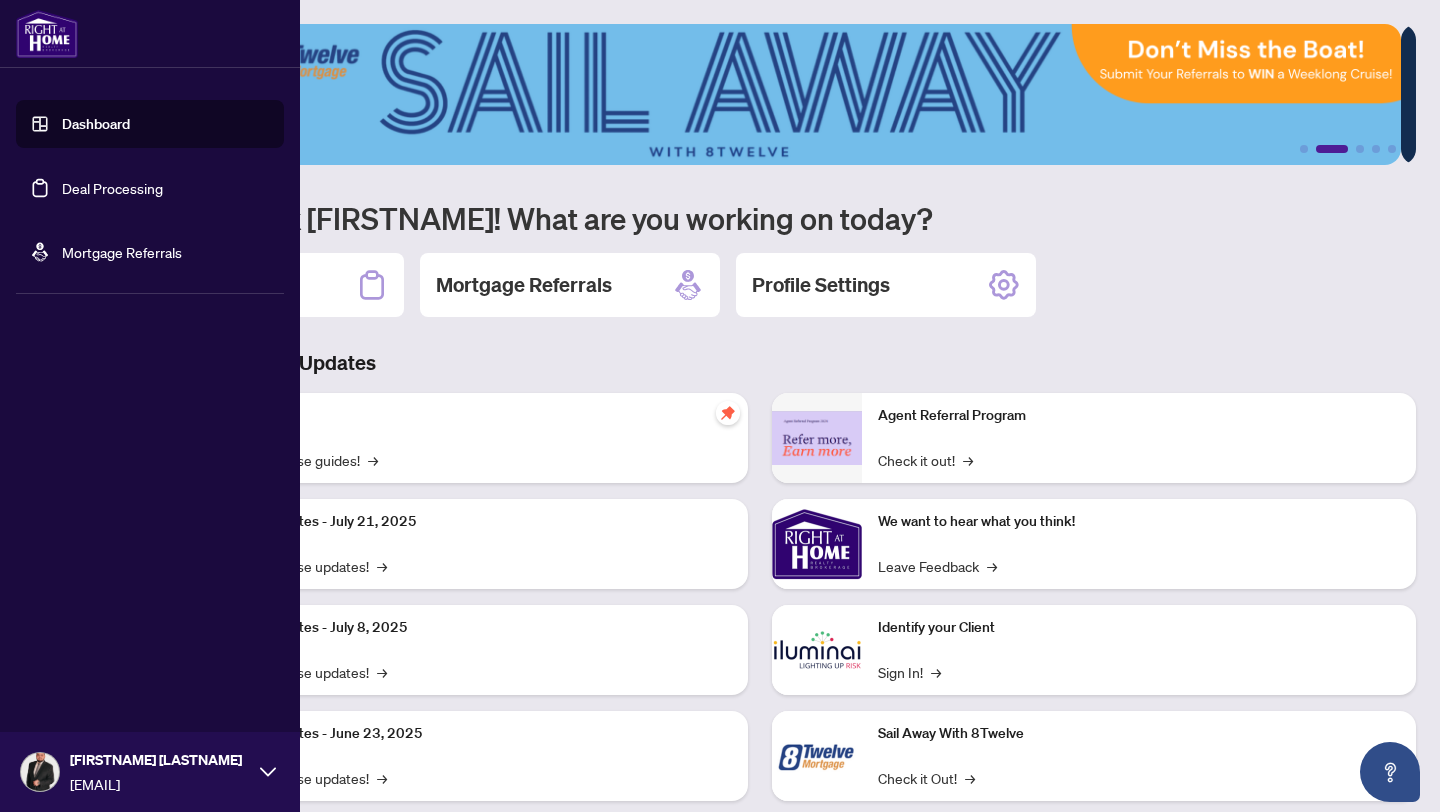click at bounding box center [40, 772] 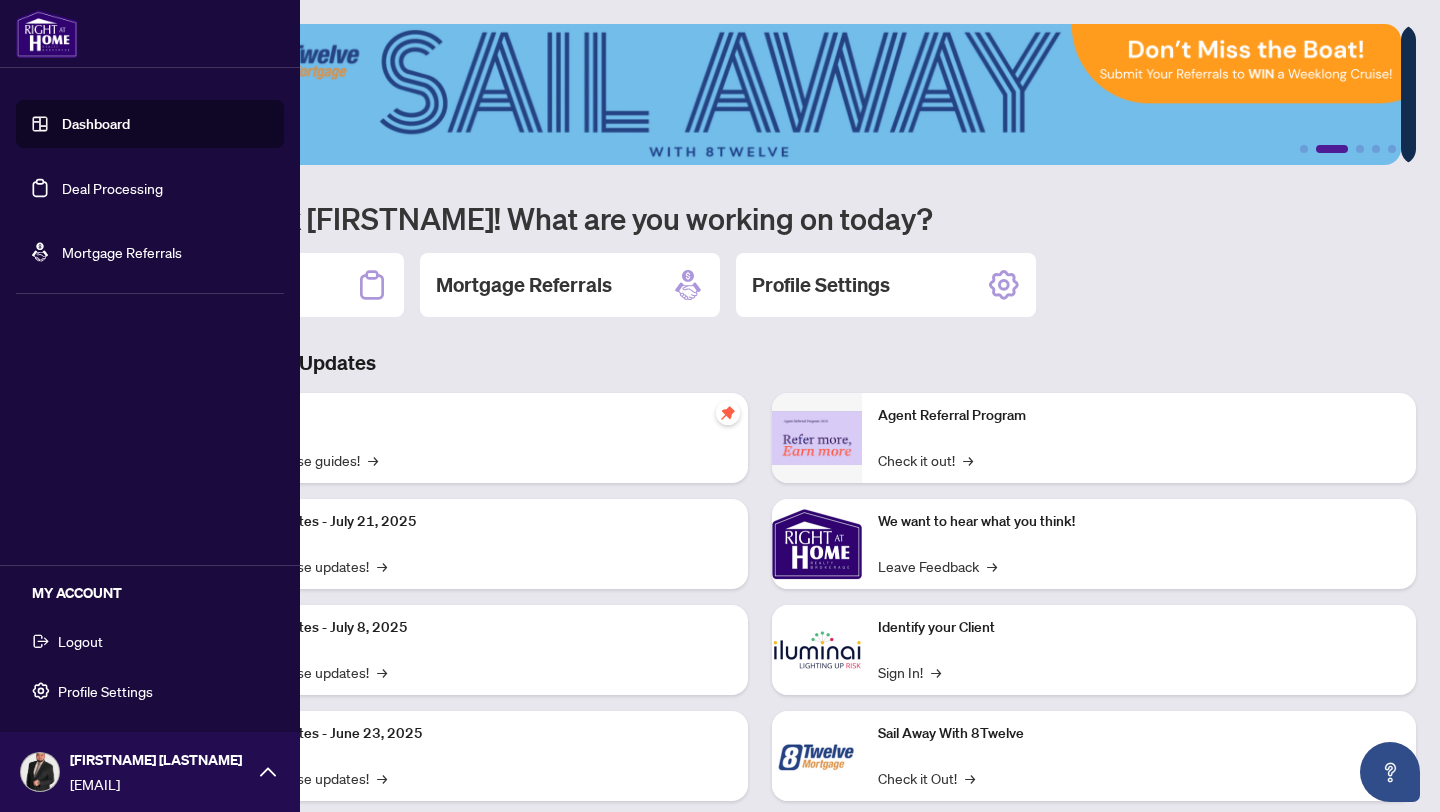 click on "Profile Settings" at bounding box center [105, 691] 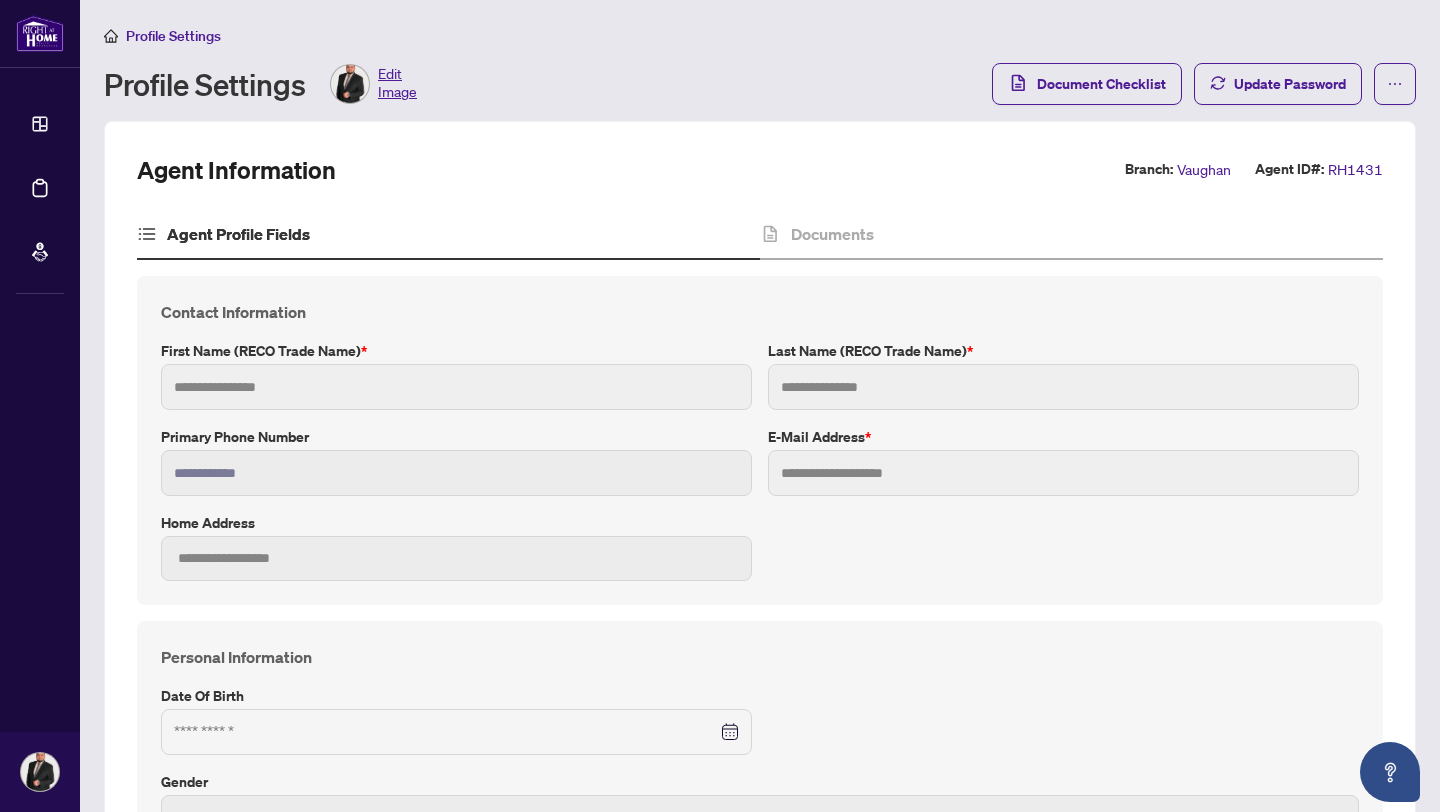 type on "*****" 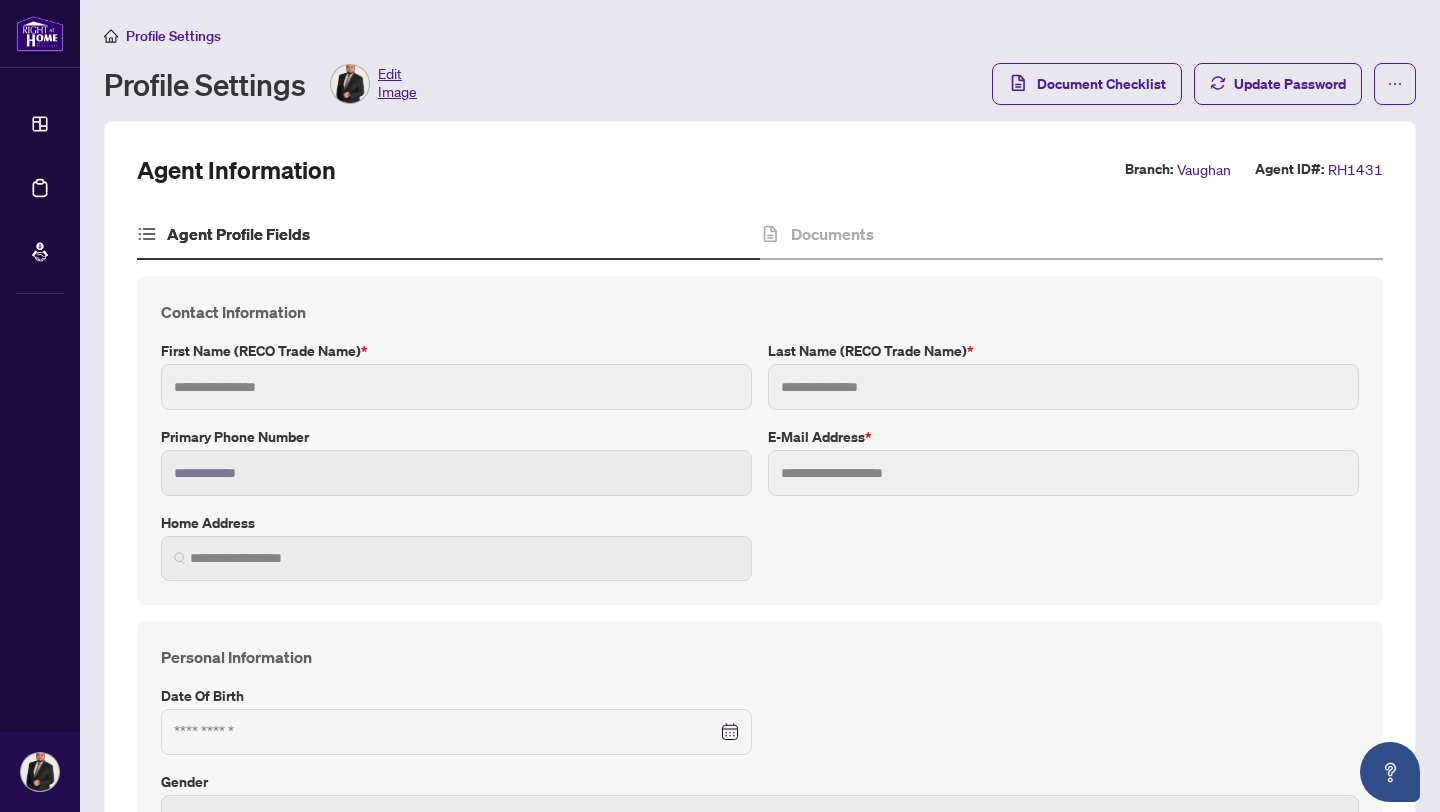 type on "*****" 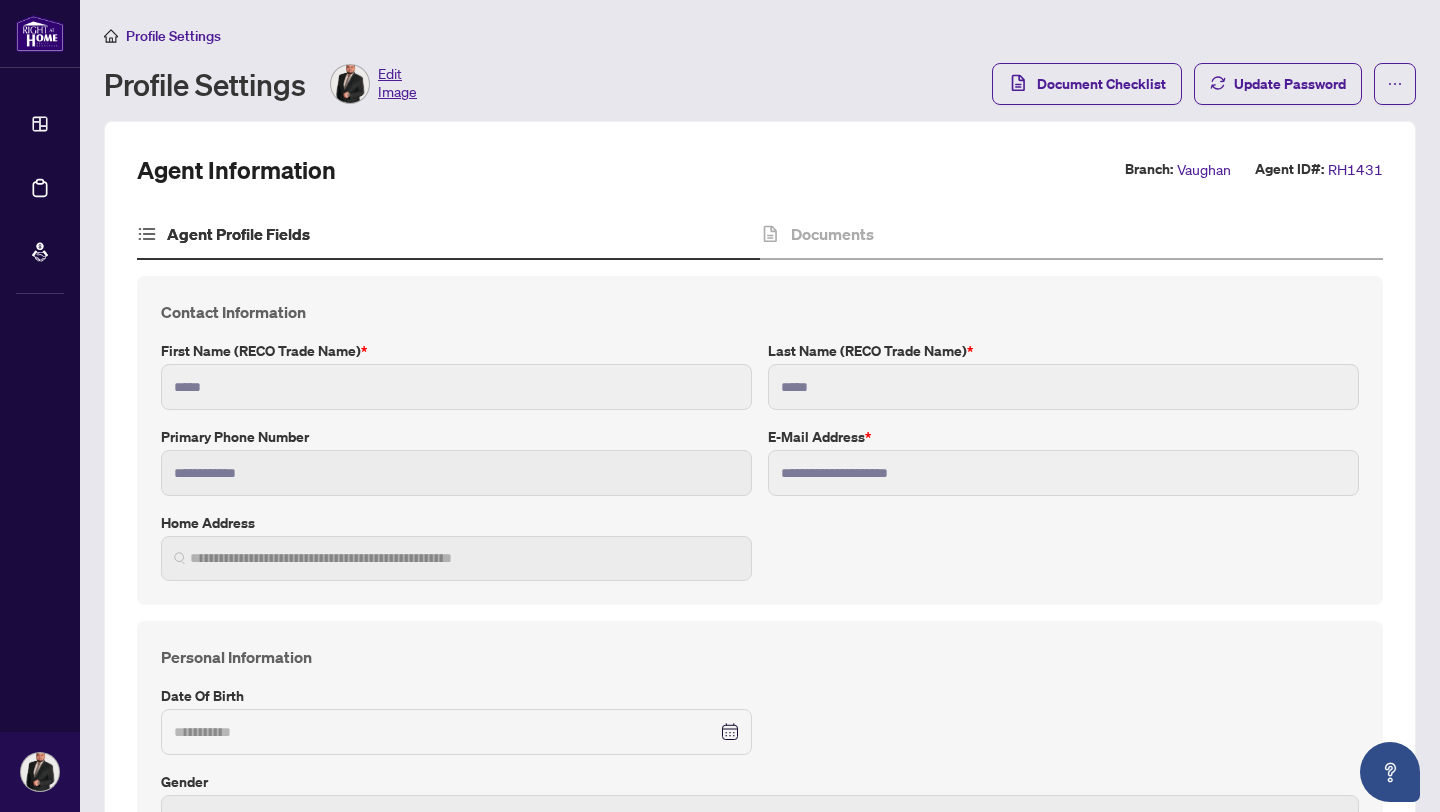 type on "**********" 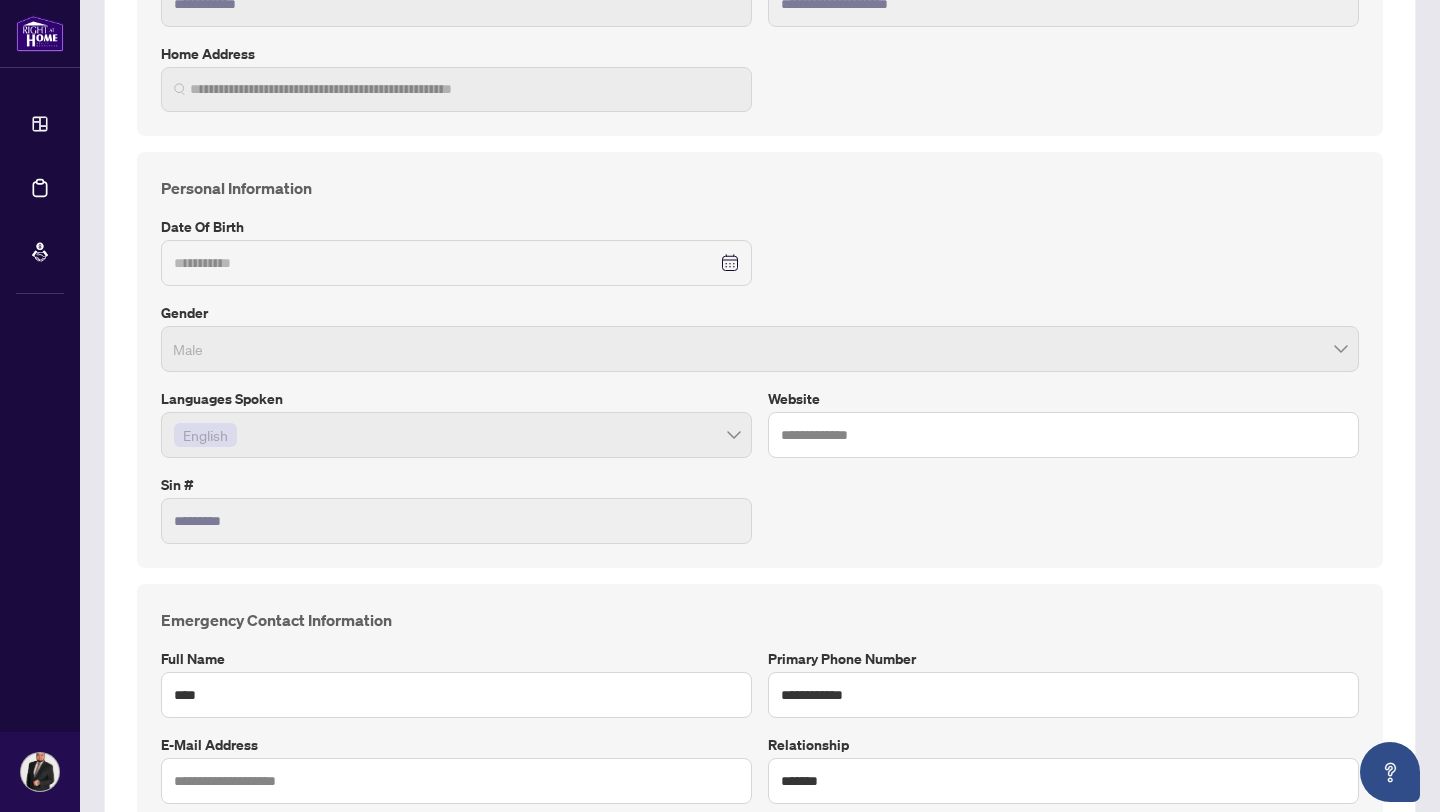scroll, scrollTop: 0, scrollLeft: 0, axis: both 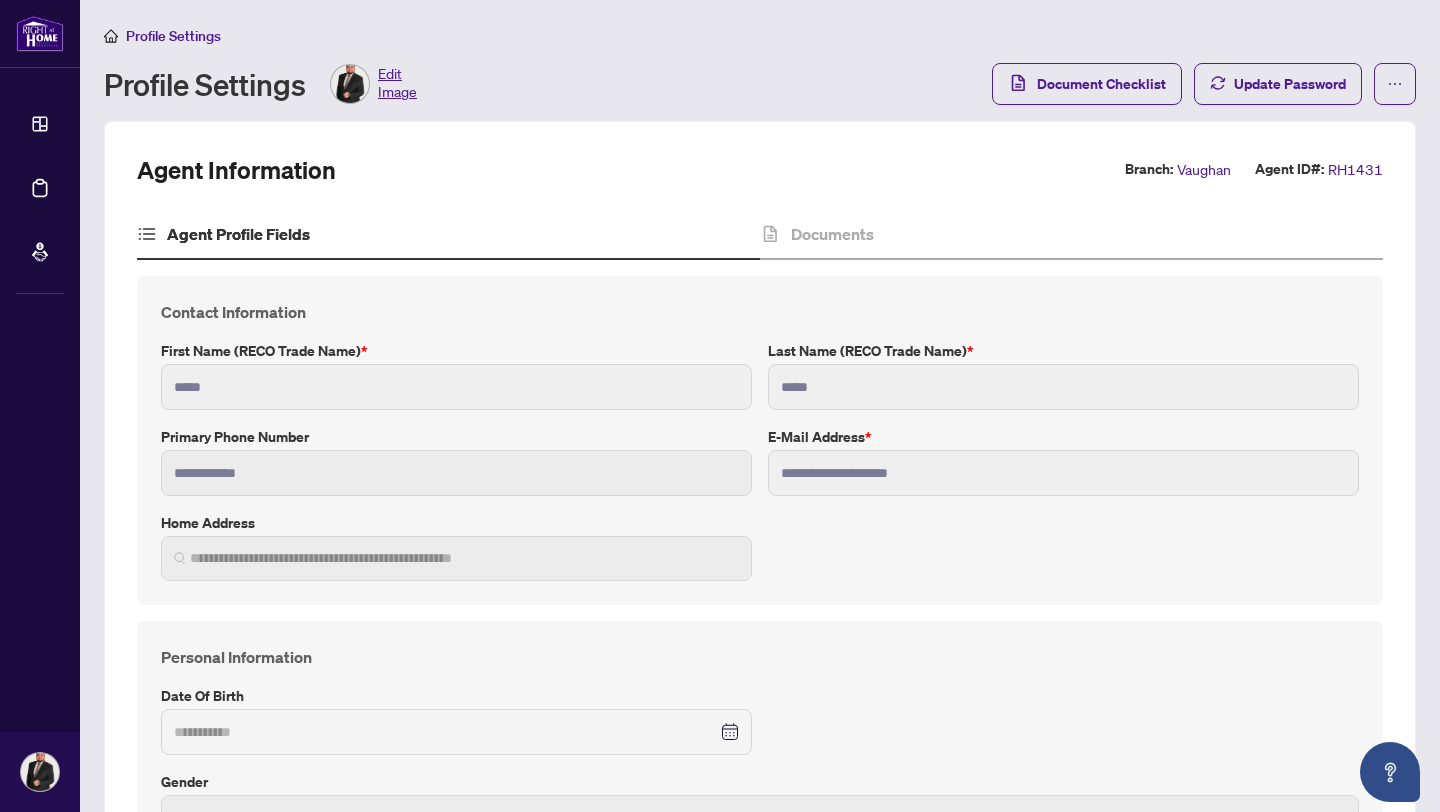 click on "Edit    Image" at bounding box center (397, 84) 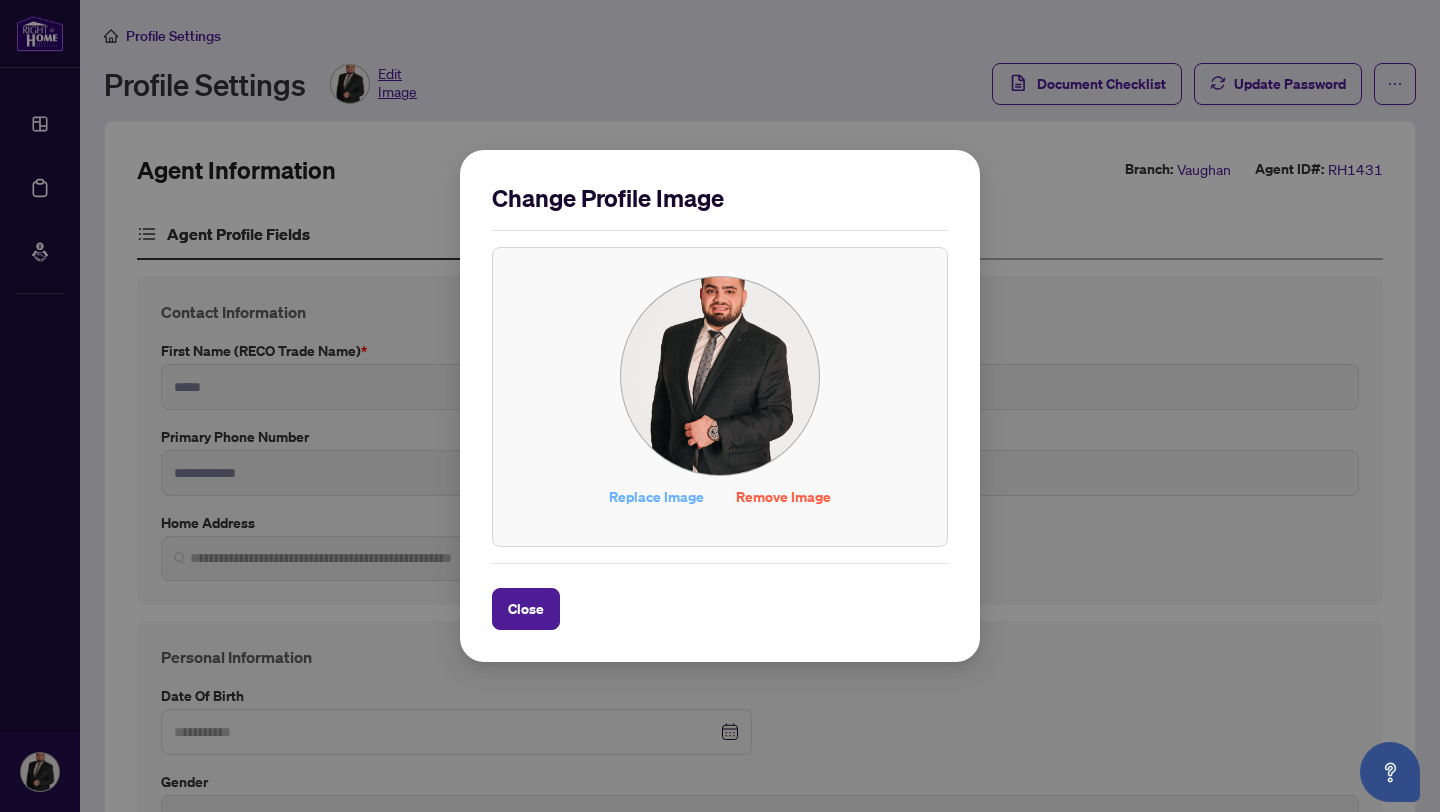click on "Replace Image" at bounding box center (656, 497) 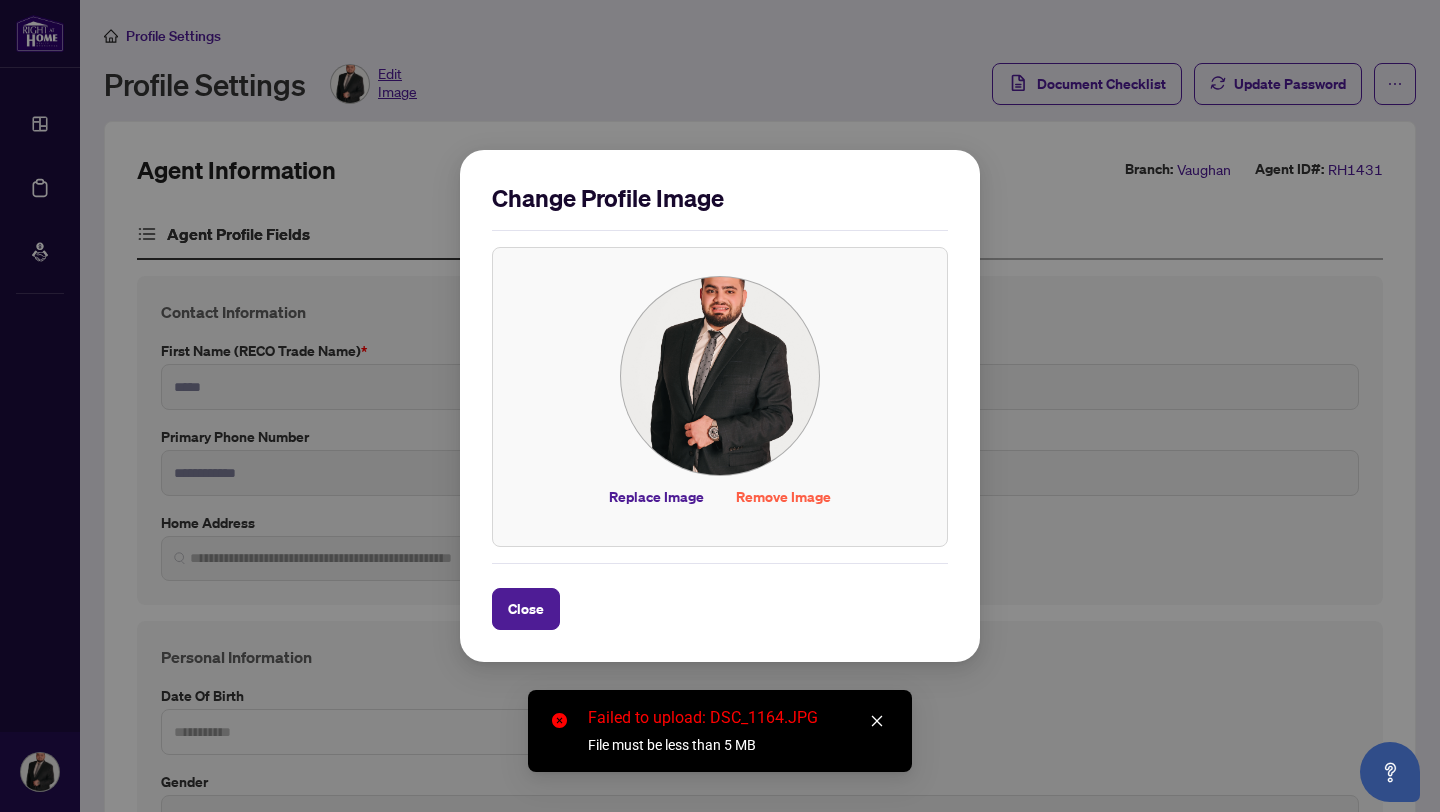 click 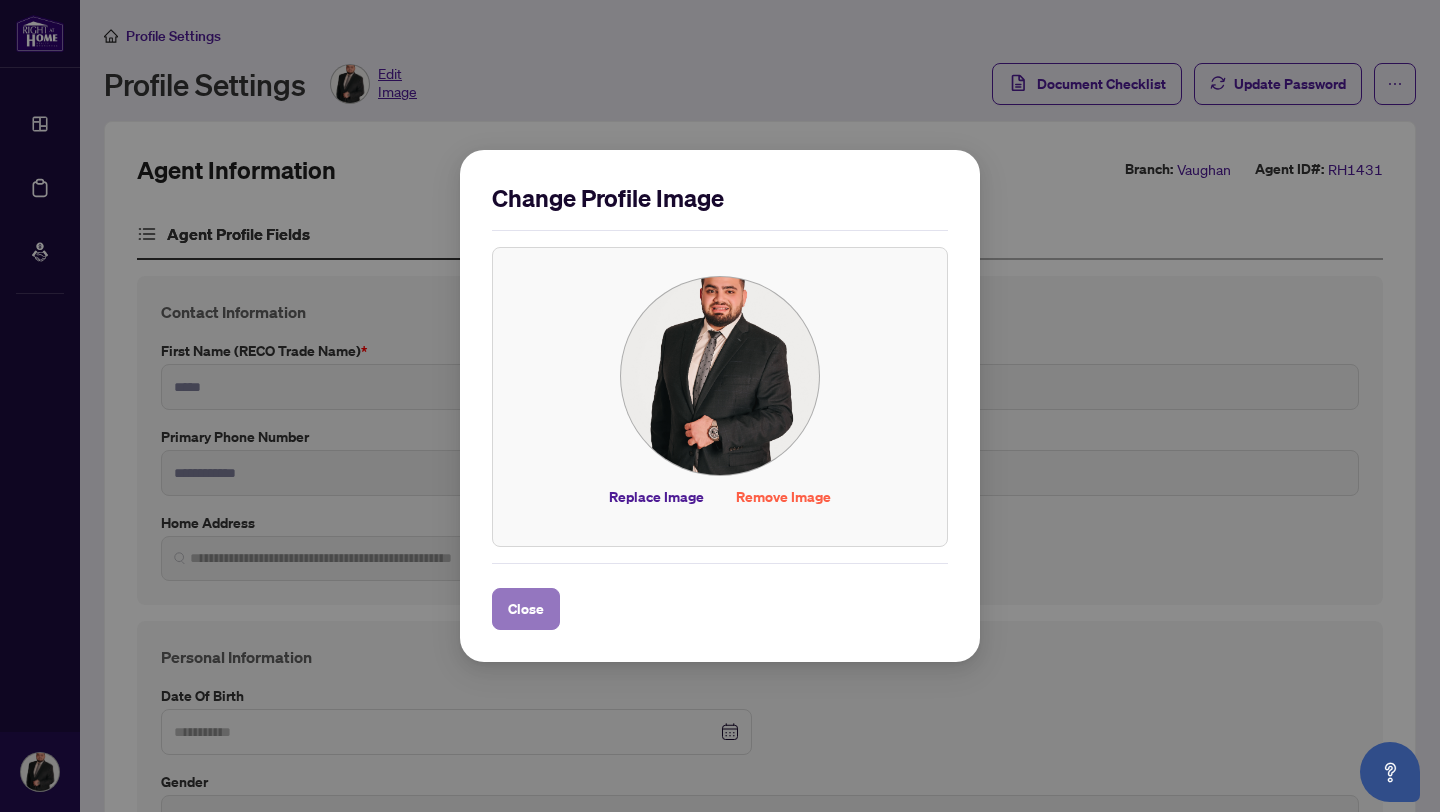 click on "Close" at bounding box center (526, 609) 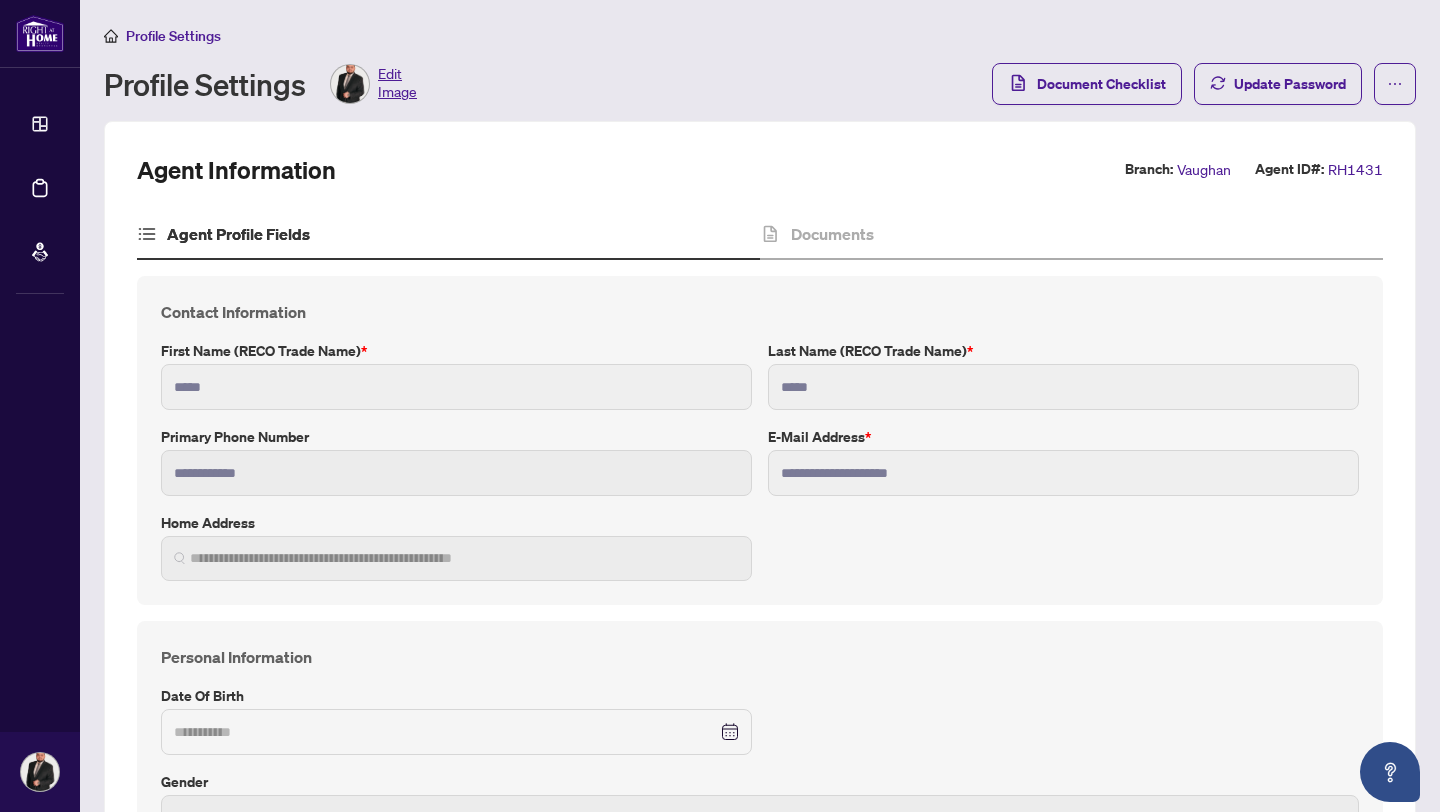 click on "Dashboard" at bounding box center [0, 0] 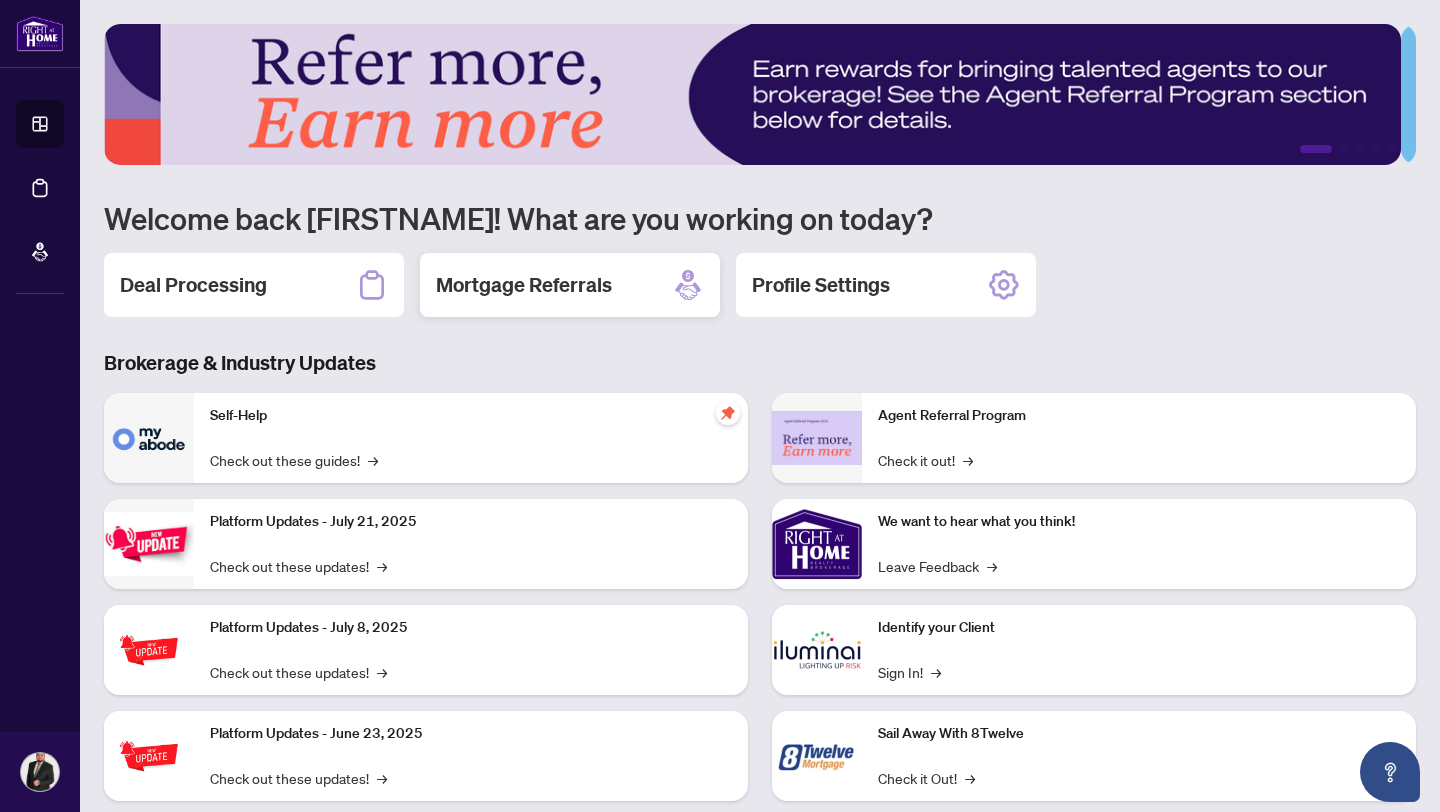 click on "Mortgage Referrals" at bounding box center (524, 285) 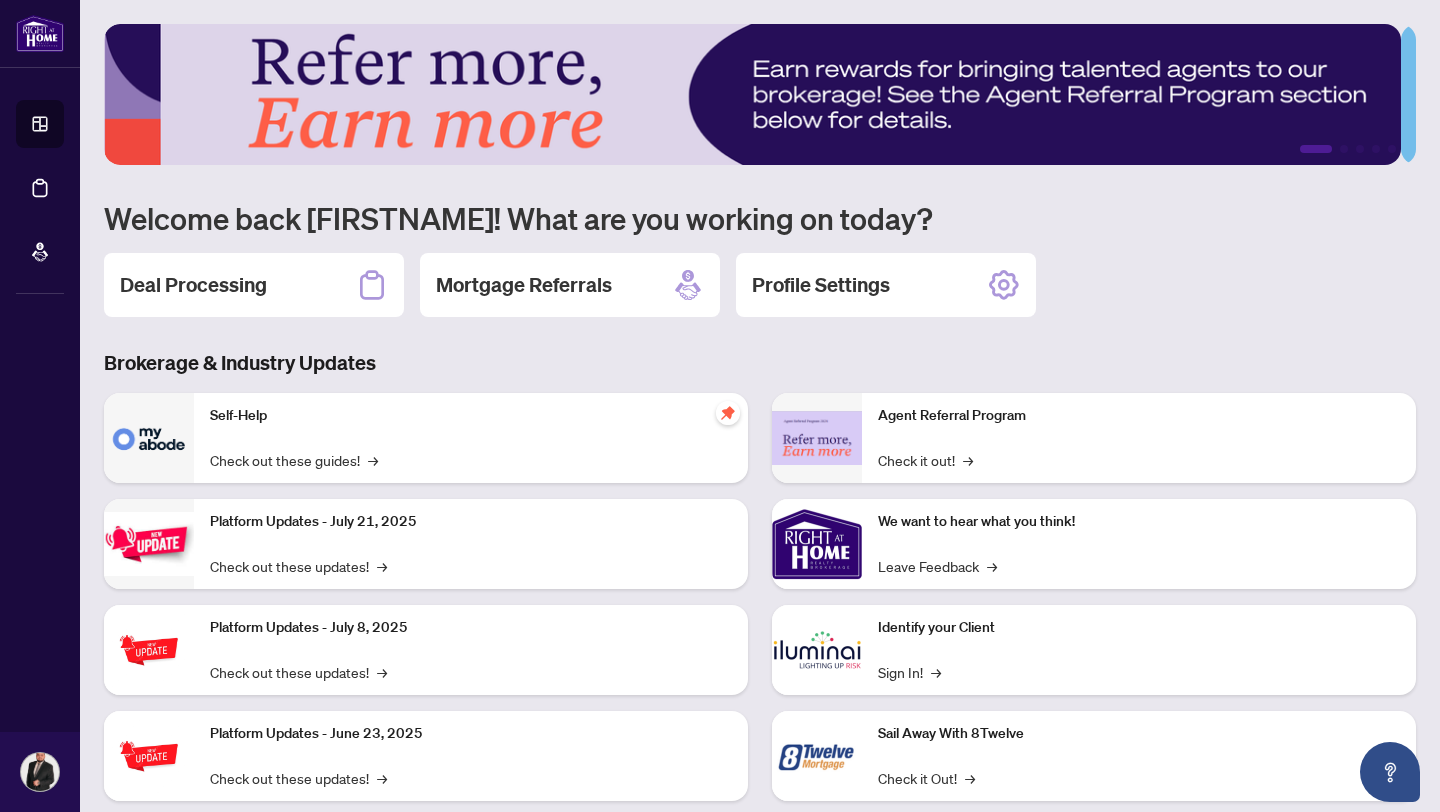 scroll, scrollTop: 41, scrollLeft: 0, axis: vertical 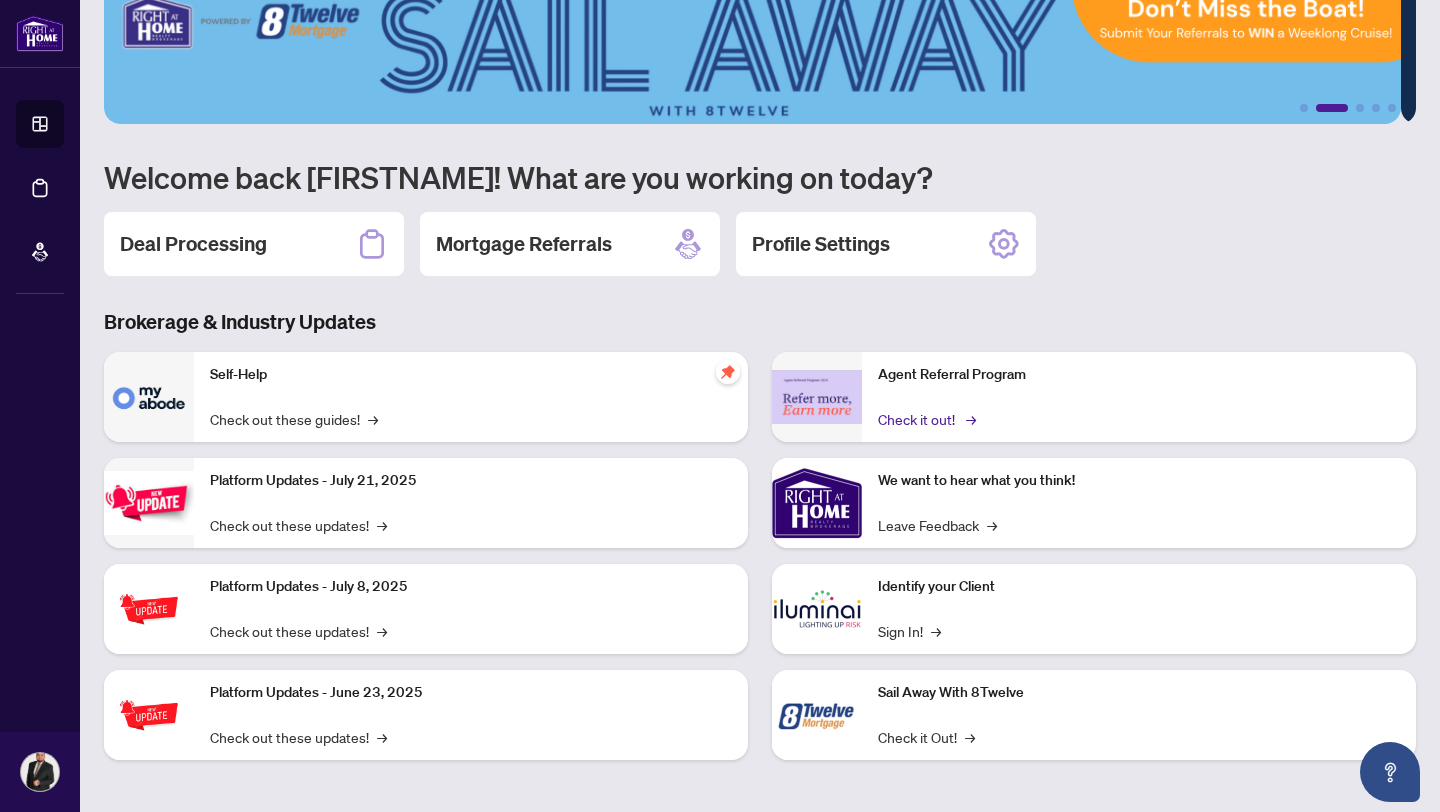 click on "Check it out! →" at bounding box center (925, 419) 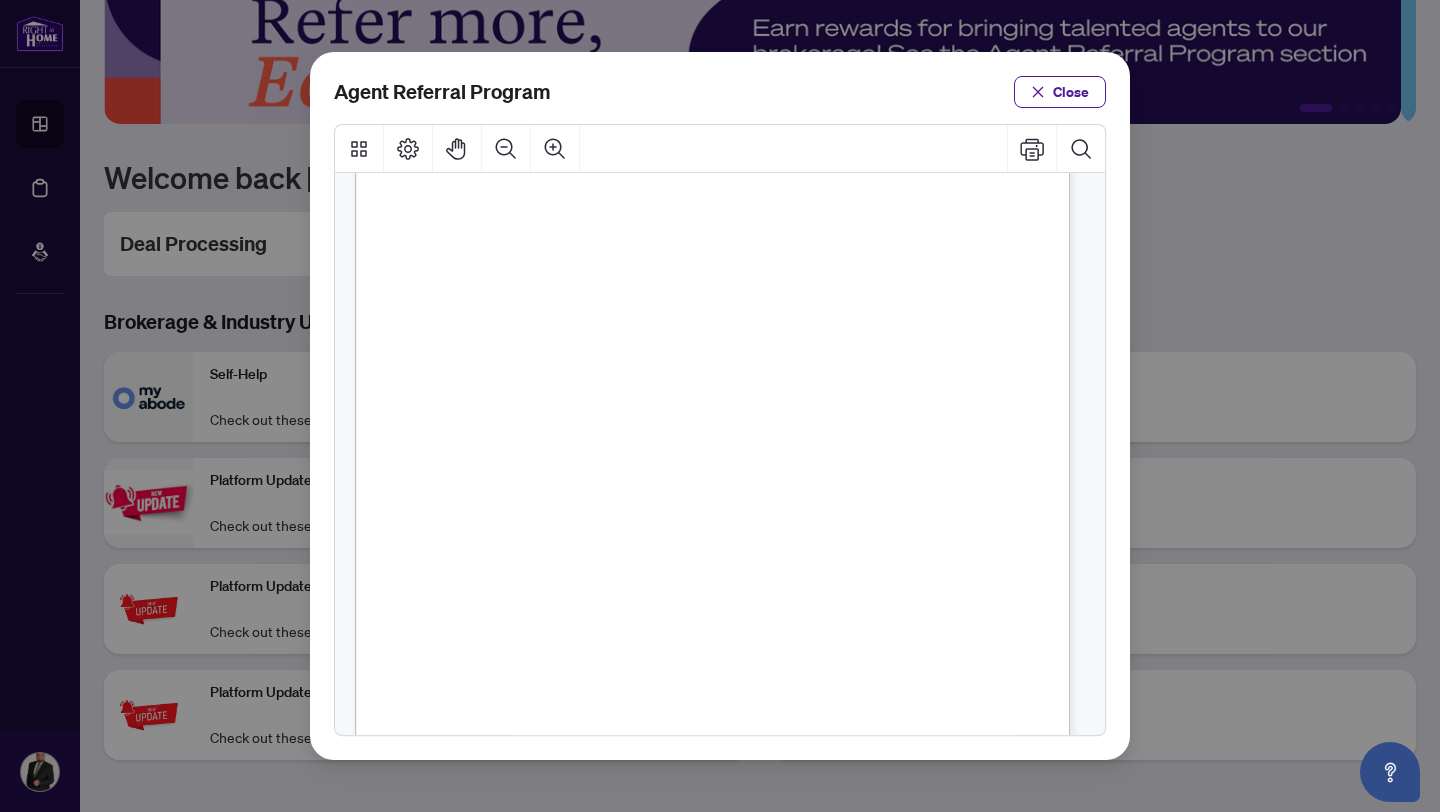 scroll, scrollTop: 0, scrollLeft: 0, axis: both 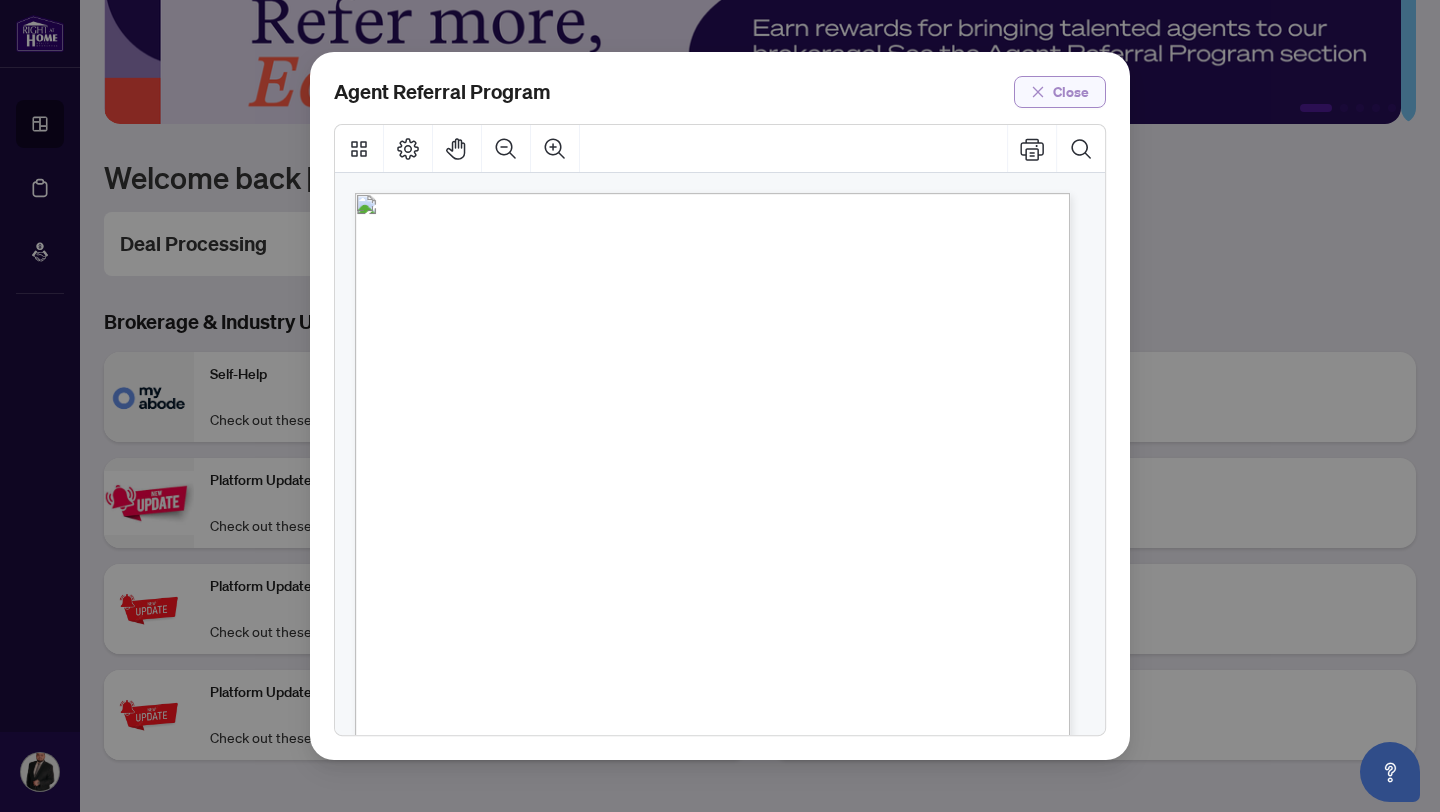click on "Close" at bounding box center (1060, 92) 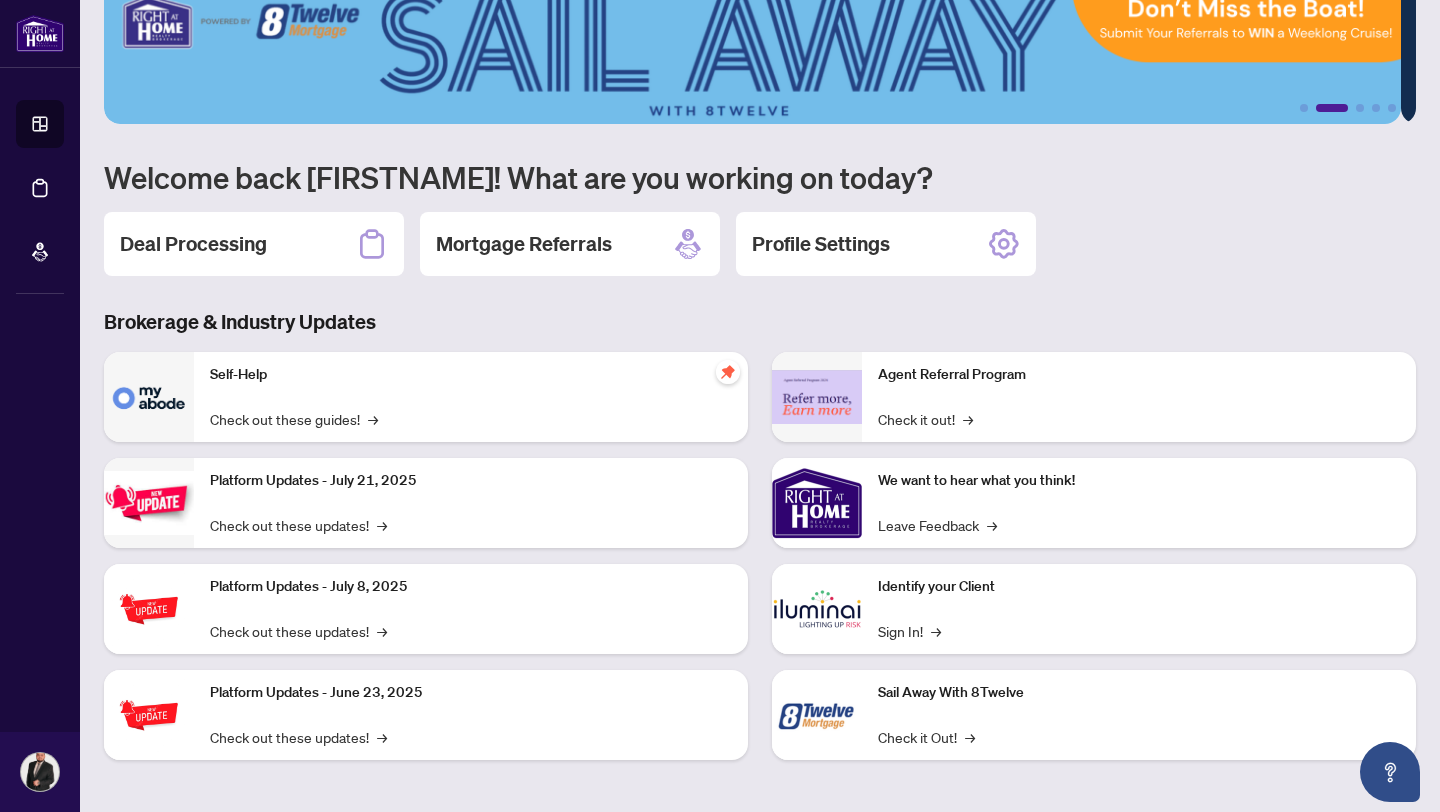 scroll, scrollTop: 0, scrollLeft: 0, axis: both 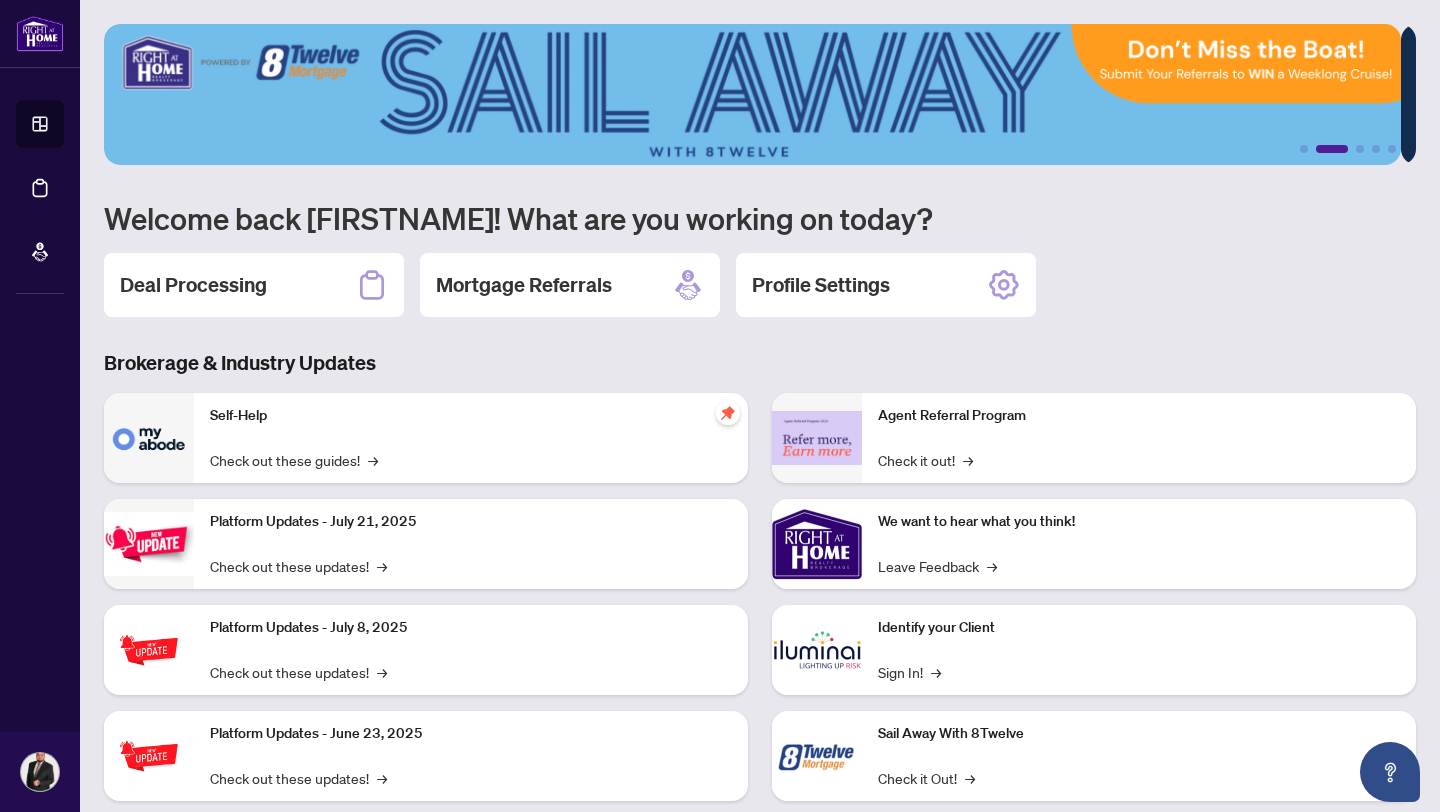 click at bounding box center [40, 772] 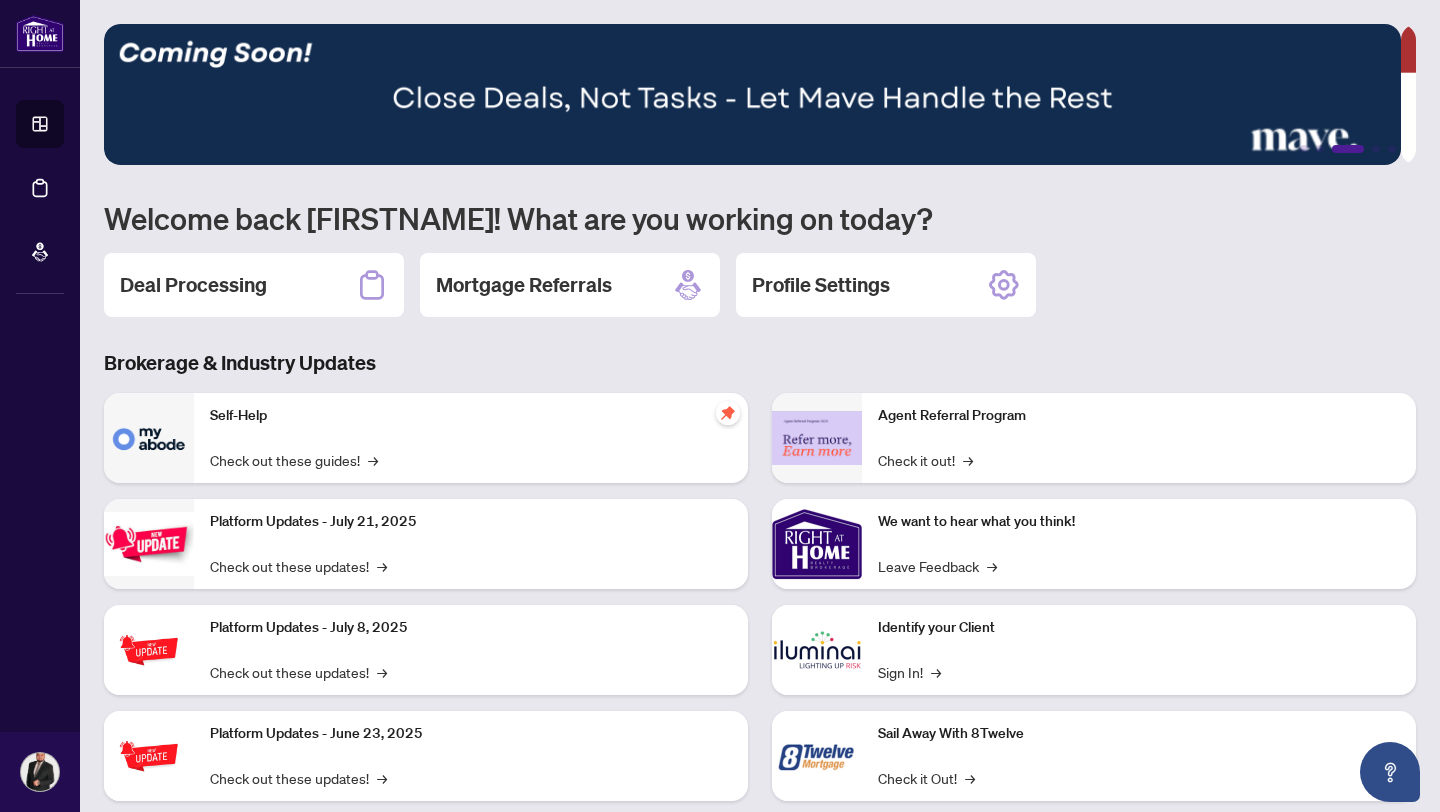 scroll, scrollTop: 41, scrollLeft: 0, axis: vertical 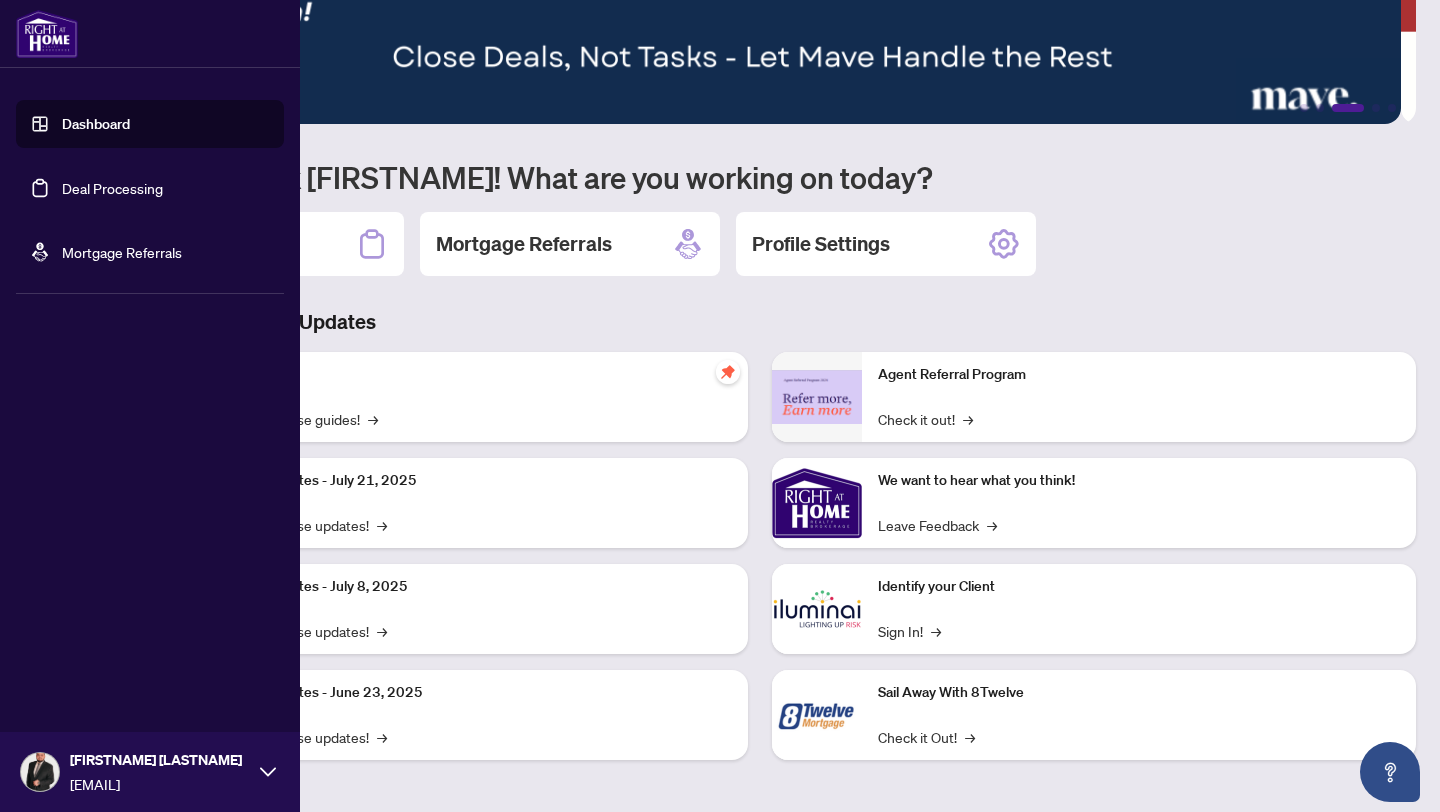 click at bounding box center (40, 772) 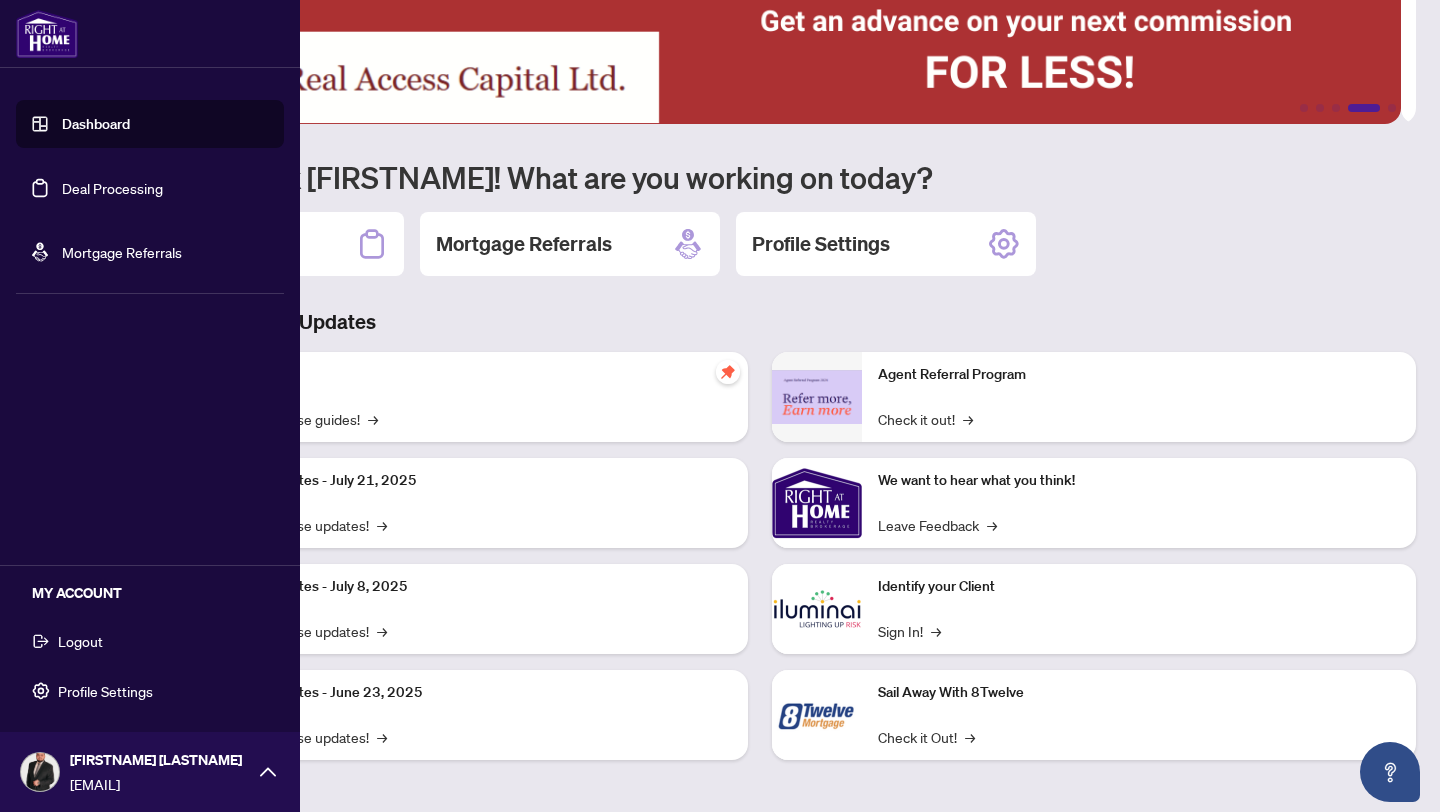 click on "Profile Settings" at bounding box center (105, 691) 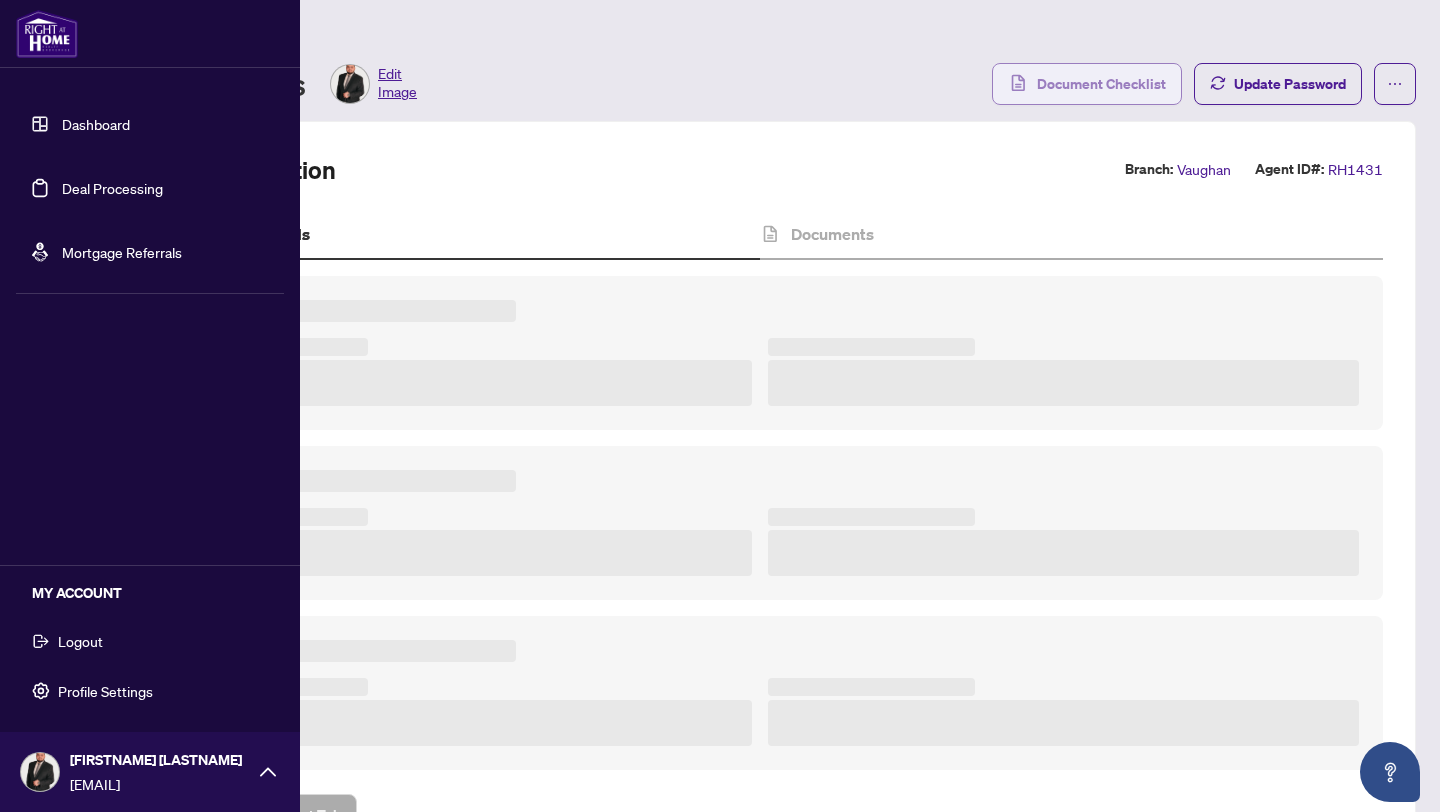click on "Document Checklist" at bounding box center [1101, 84] 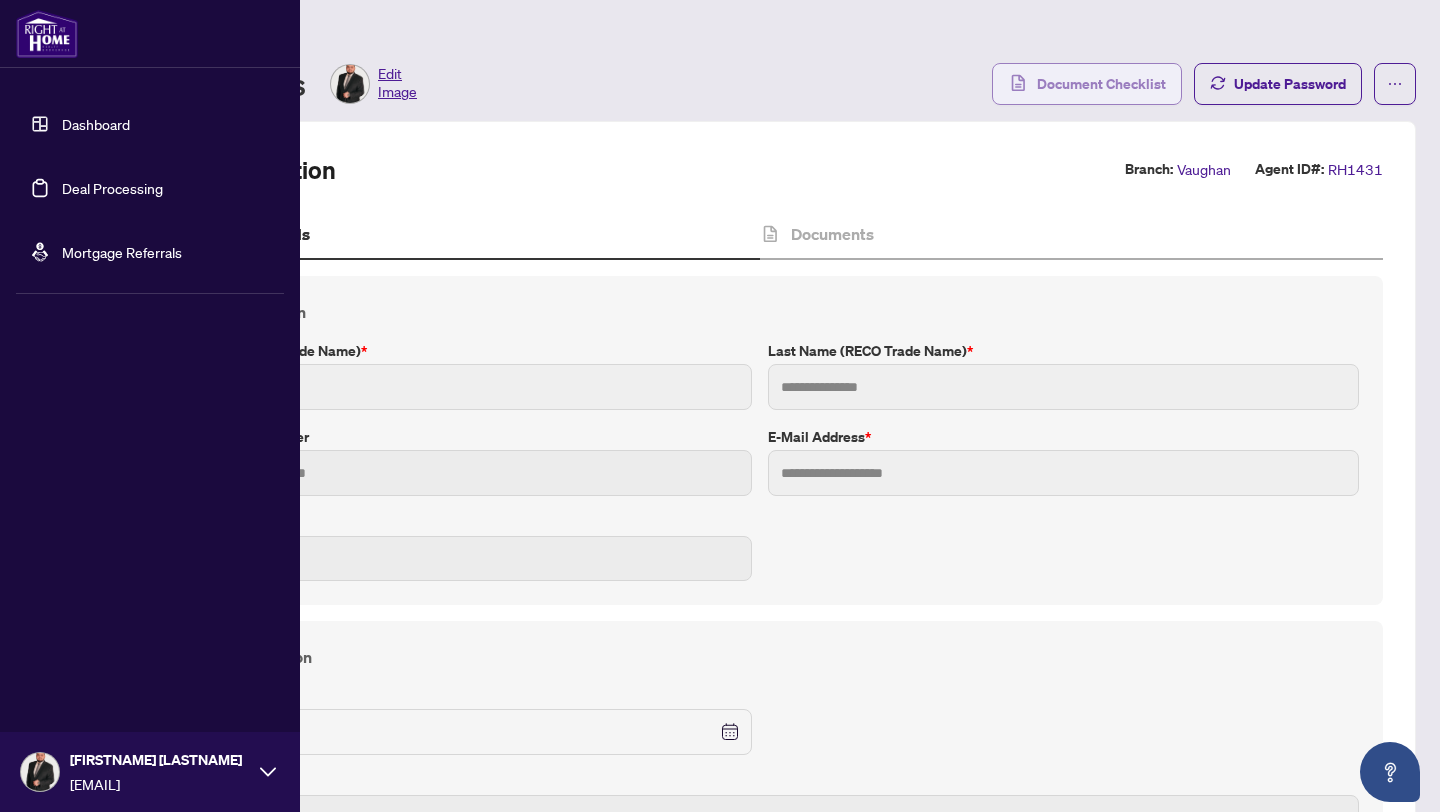type on "**********" 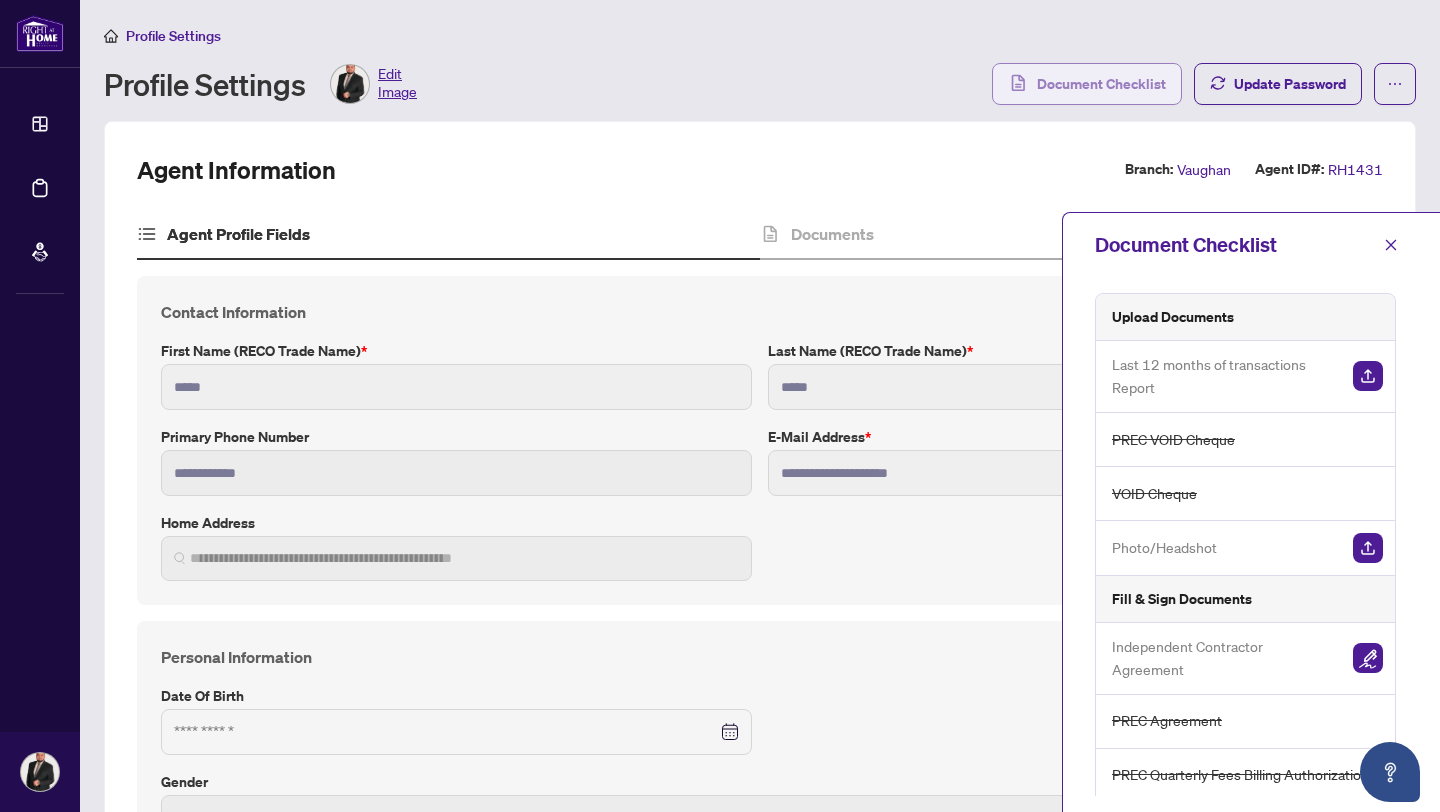 type on "*****" 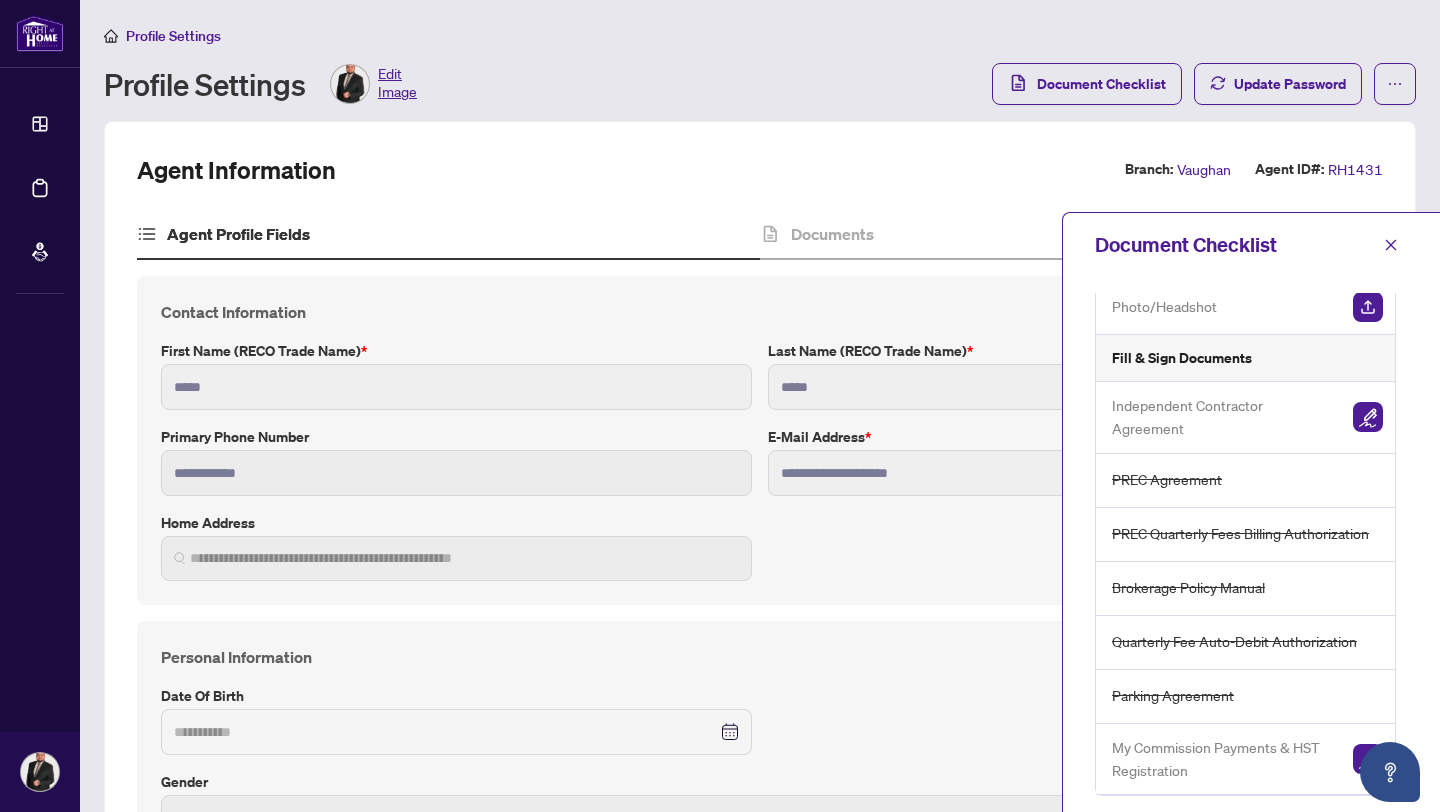 scroll, scrollTop: 259, scrollLeft: 0, axis: vertical 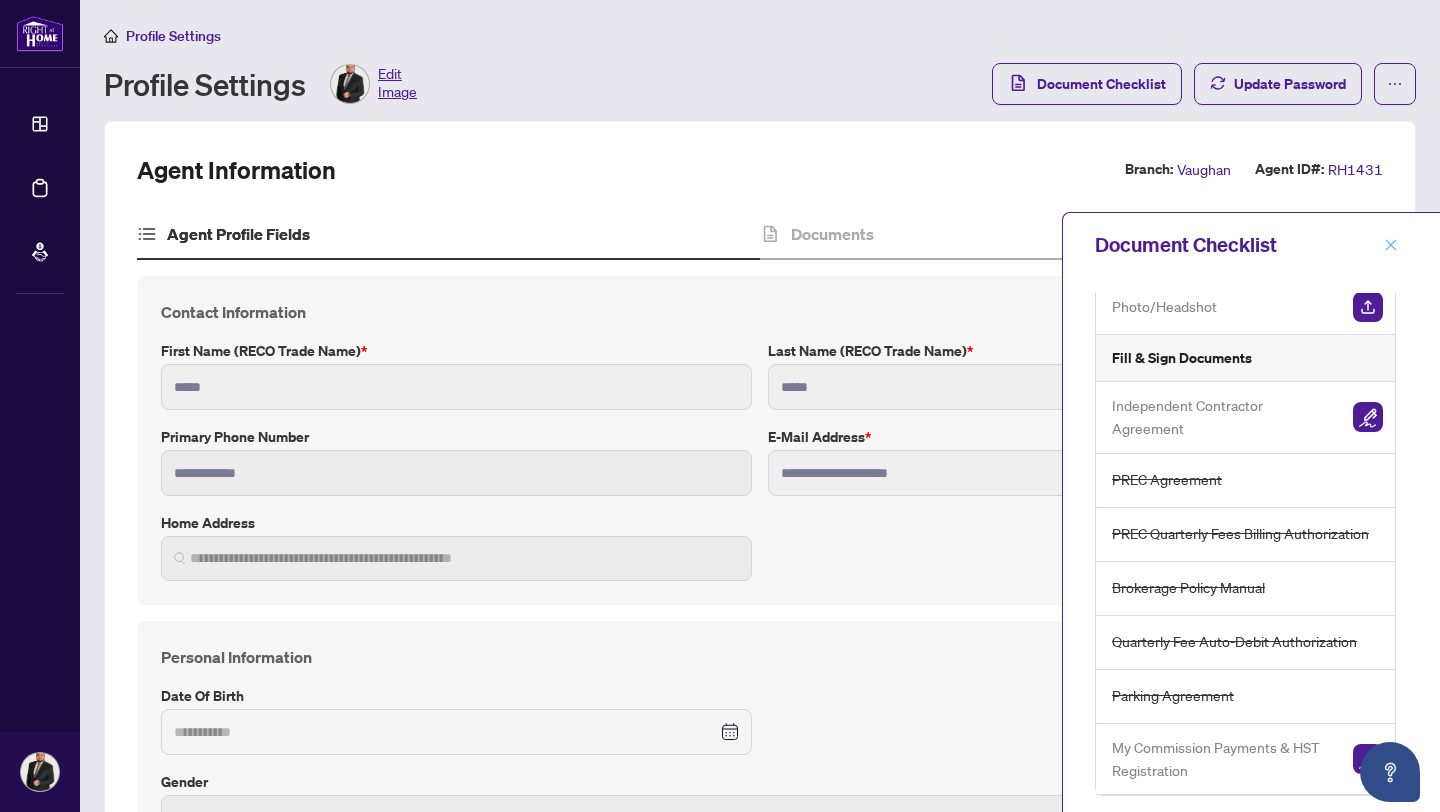 click at bounding box center (1391, 245) 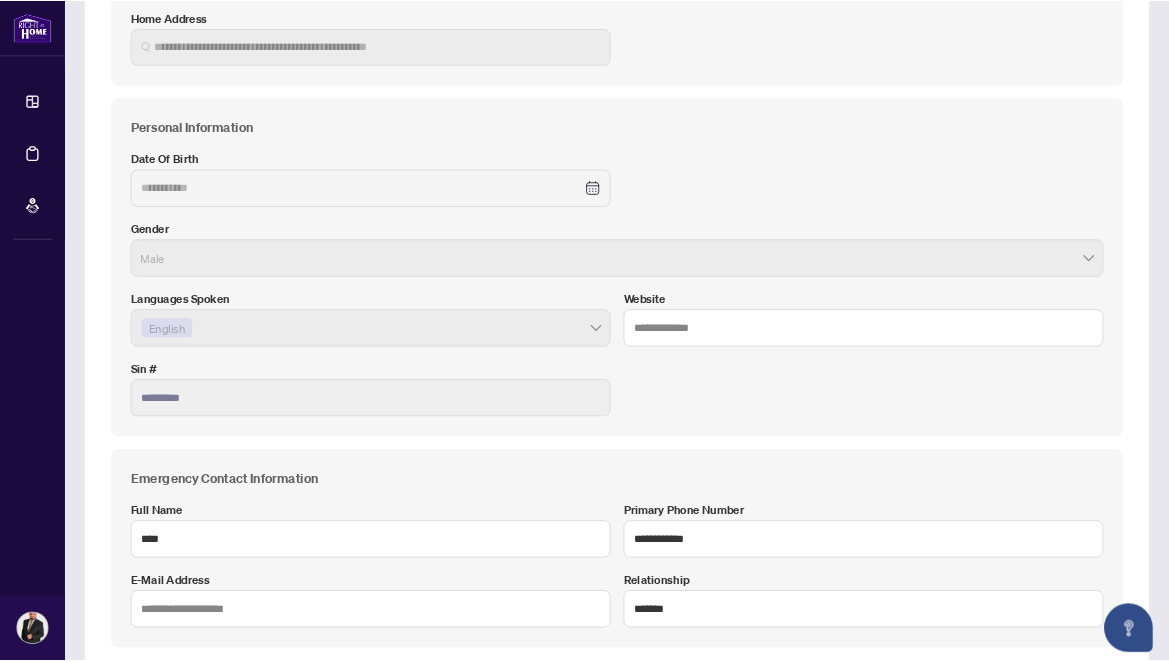 scroll, scrollTop: 342, scrollLeft: 0, axis: vertical 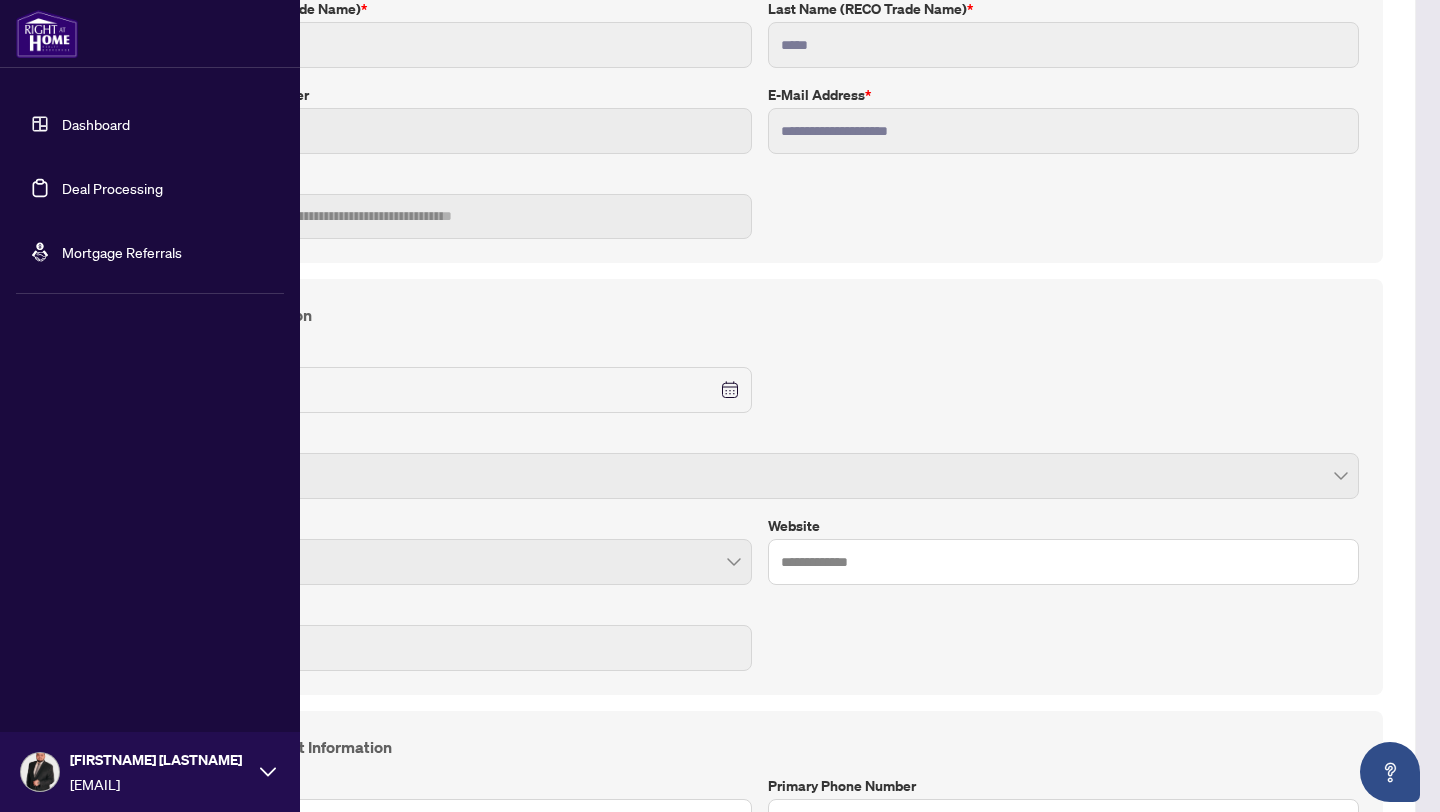 click at bounding box center [40, 772] 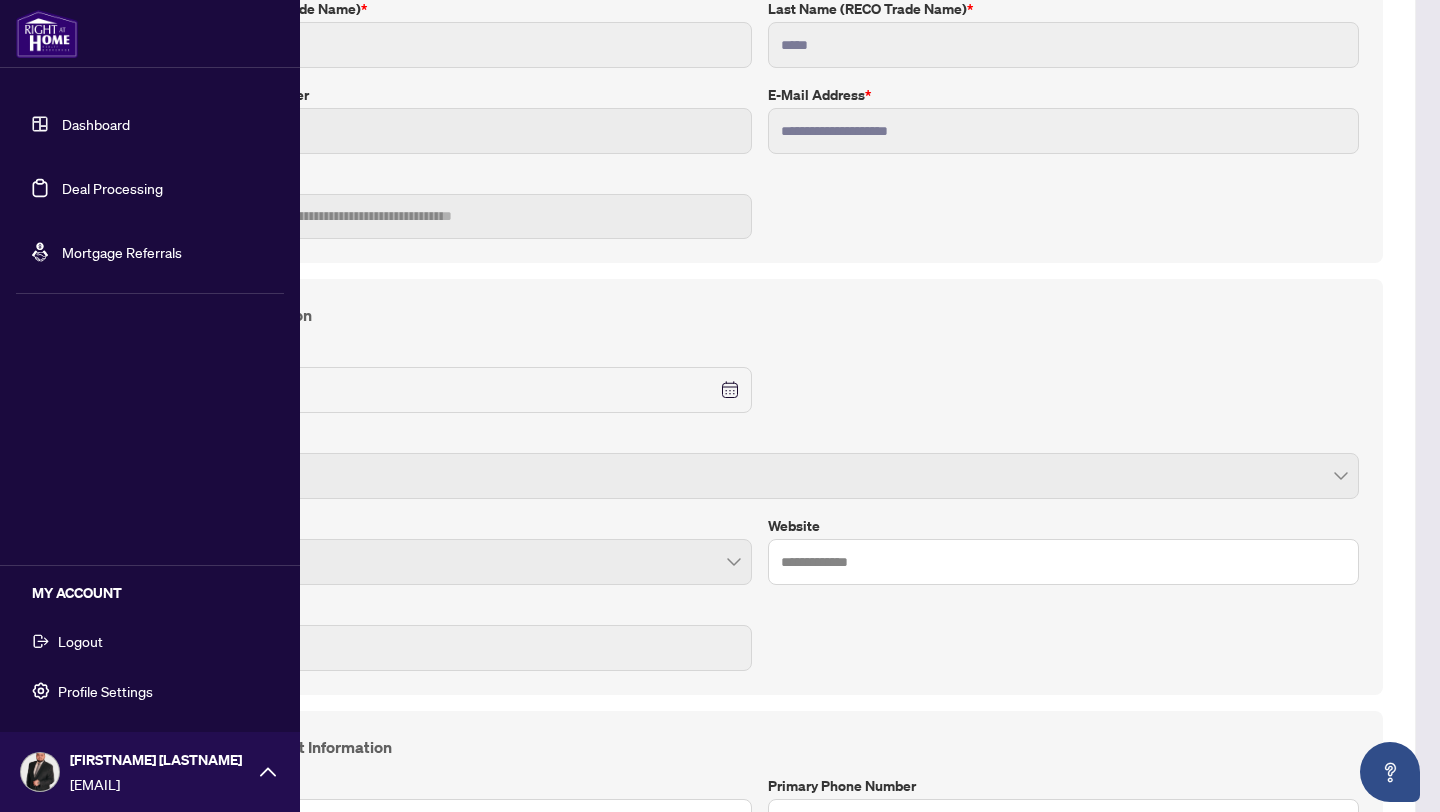 click on "Logout" at bounding box center [80, 641] 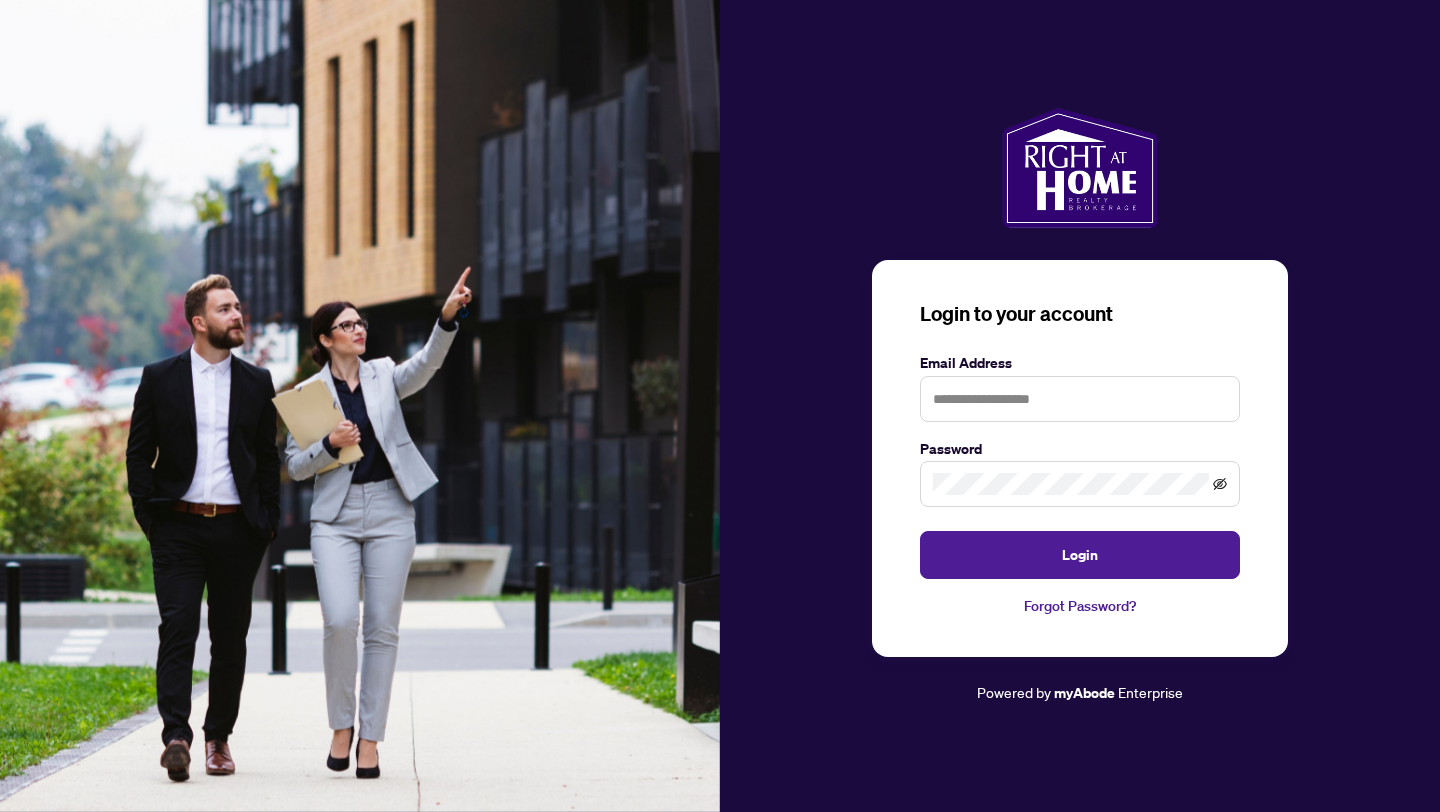 click 